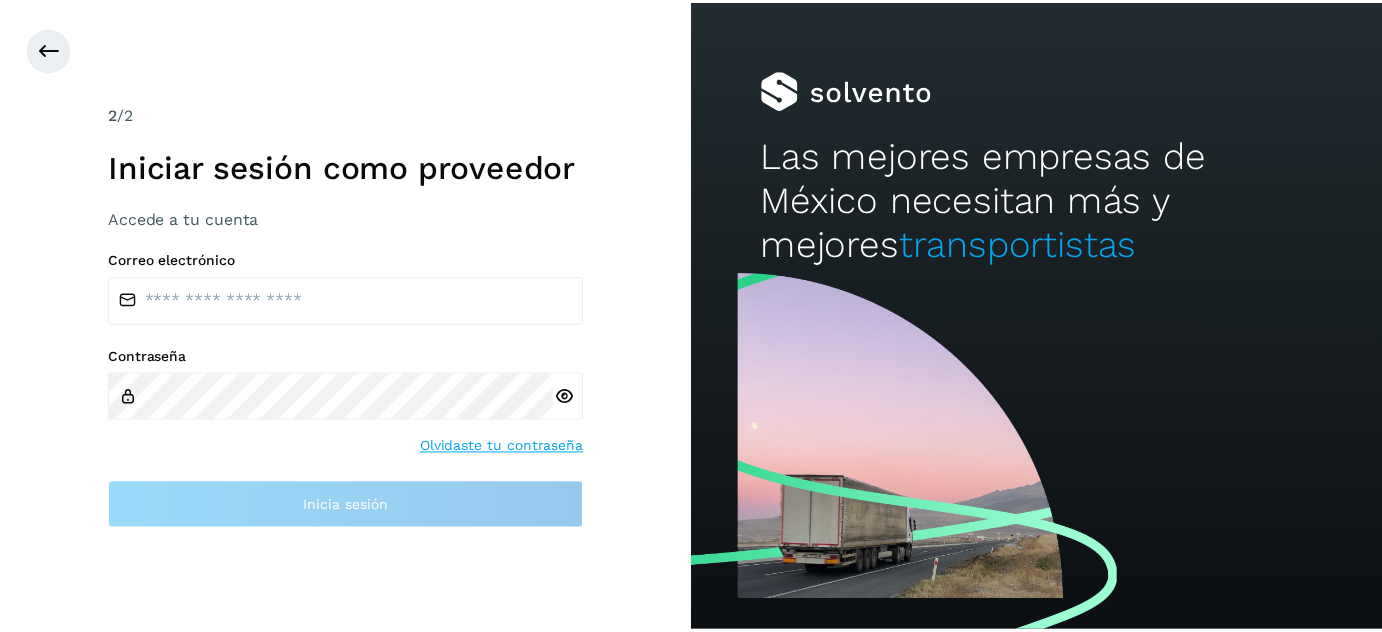 scroll, scrollTop: 0, scrollLeft: 0, axis: both 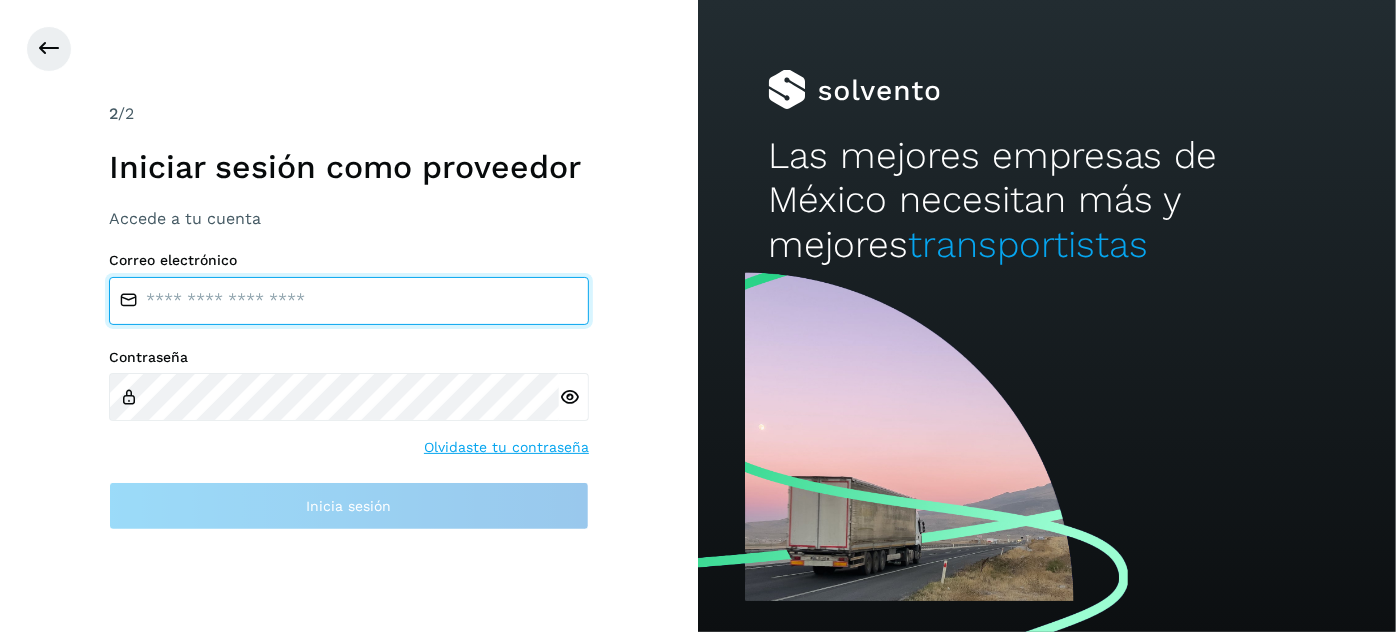 type on "**********" 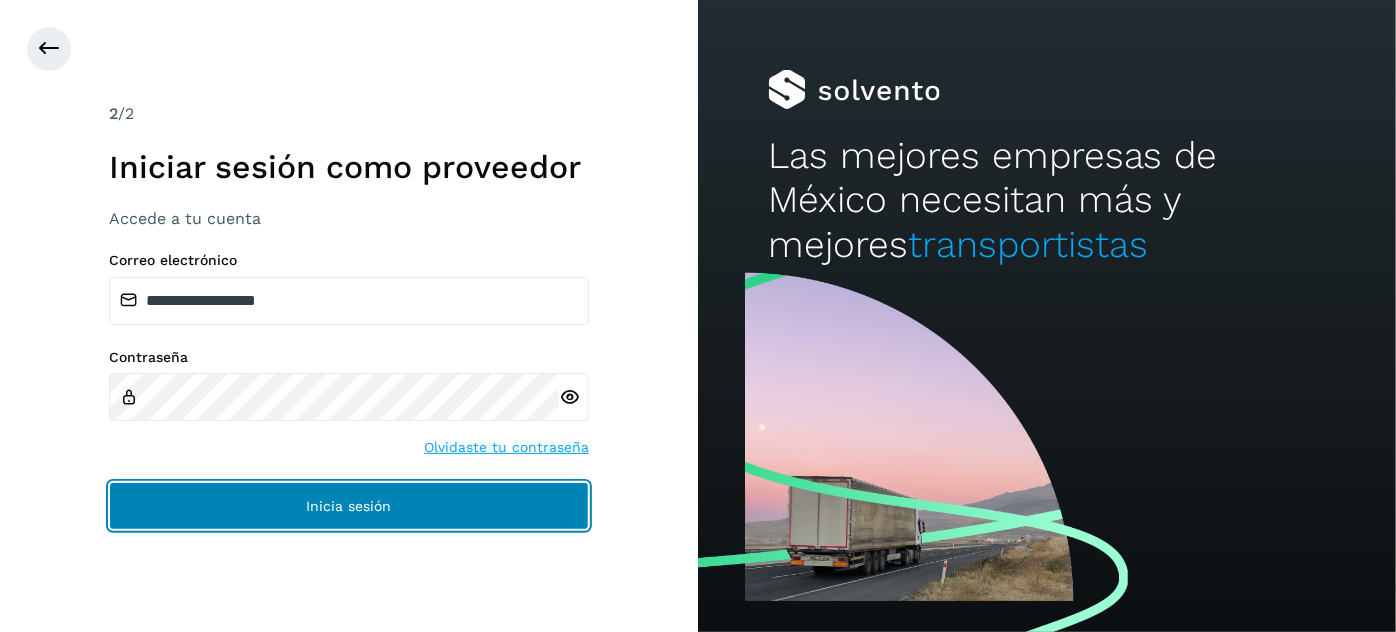 click on "Inicia sesión" at bounding box center [349, 506] 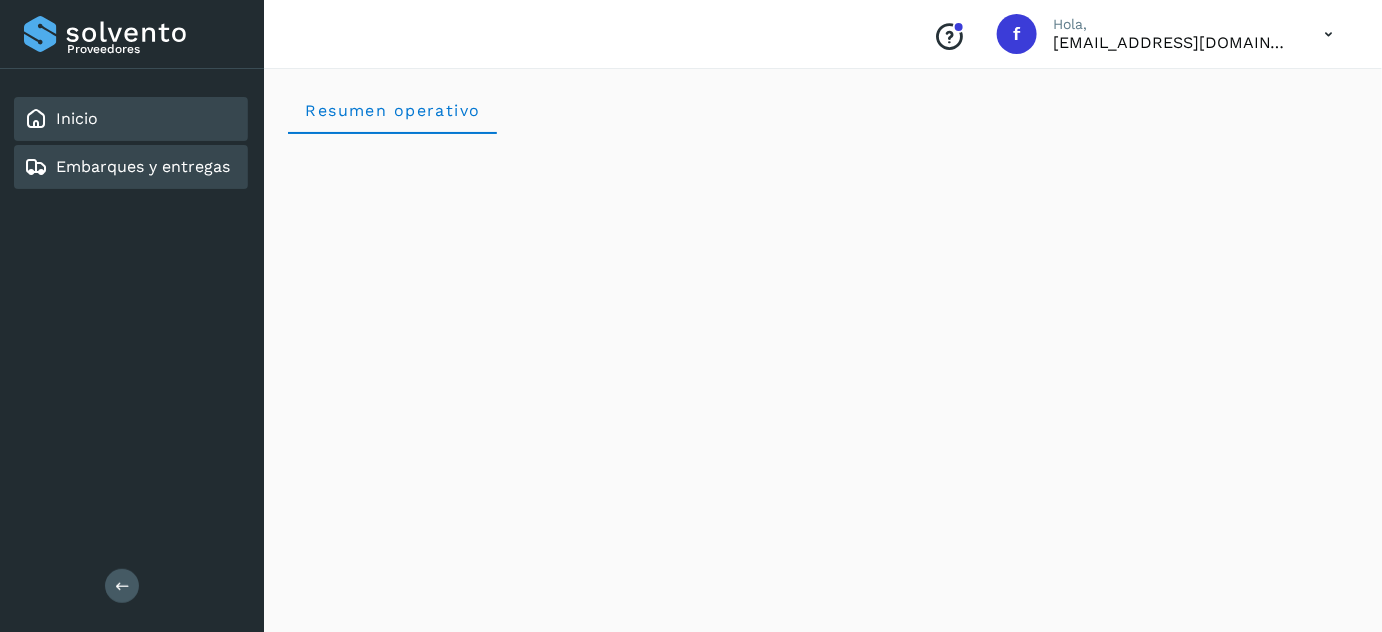 click on "Embarques y entregas" 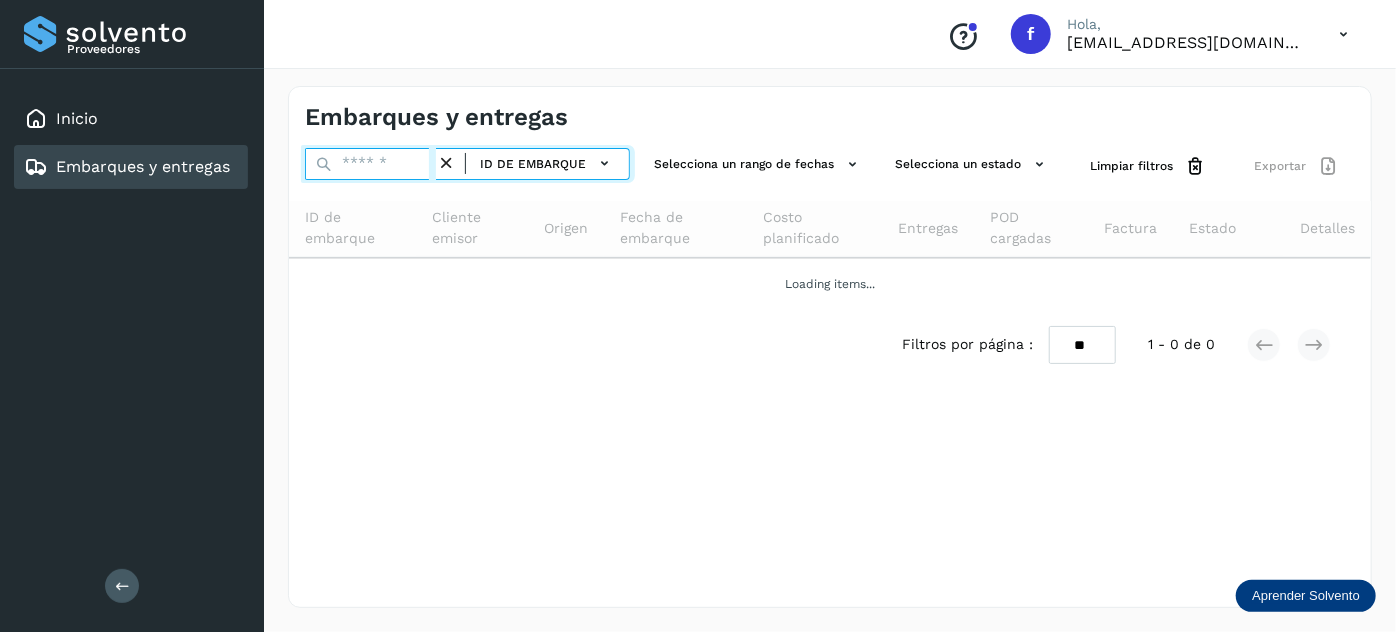 click at bounding box center (370, 164) 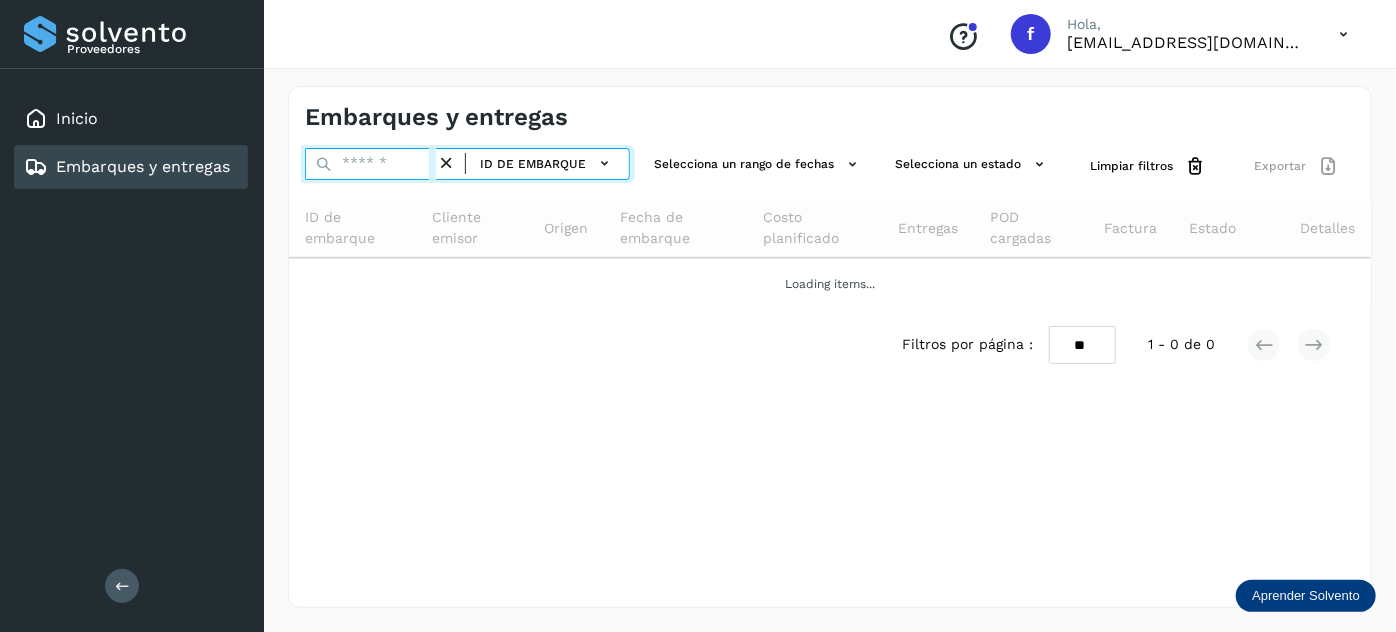 paste on "**********" 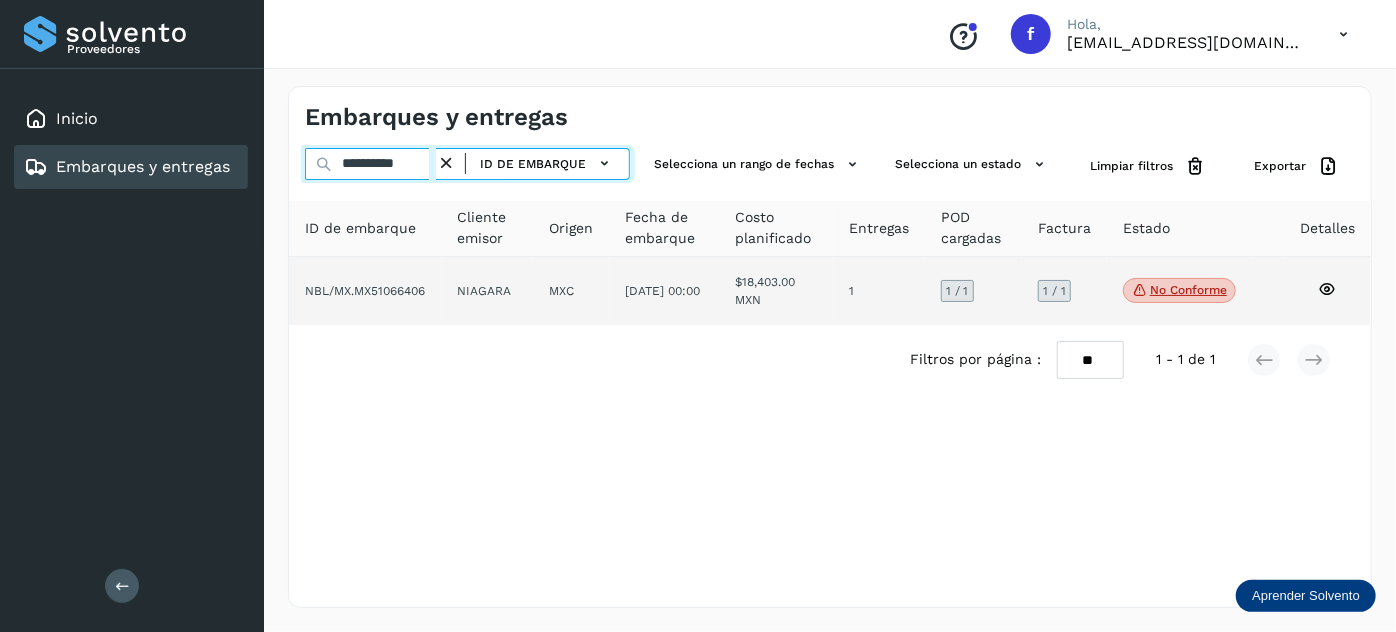 type on "**********" 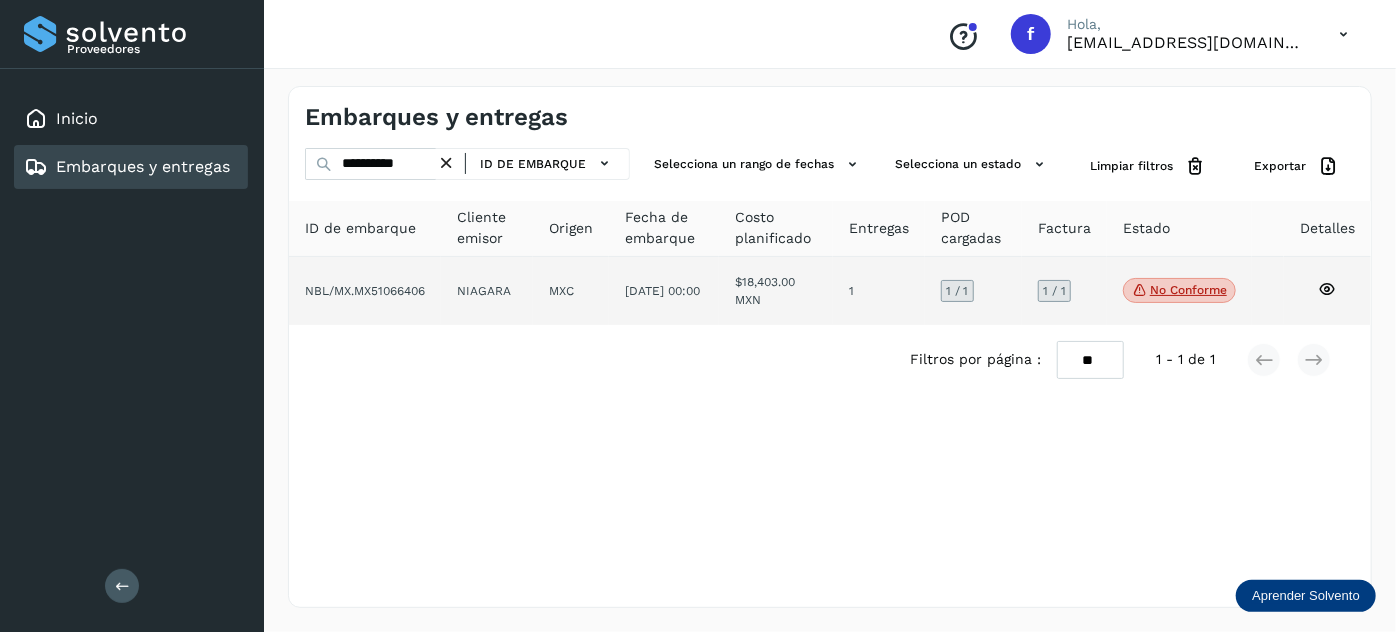 click on "[DATE] 00:00" 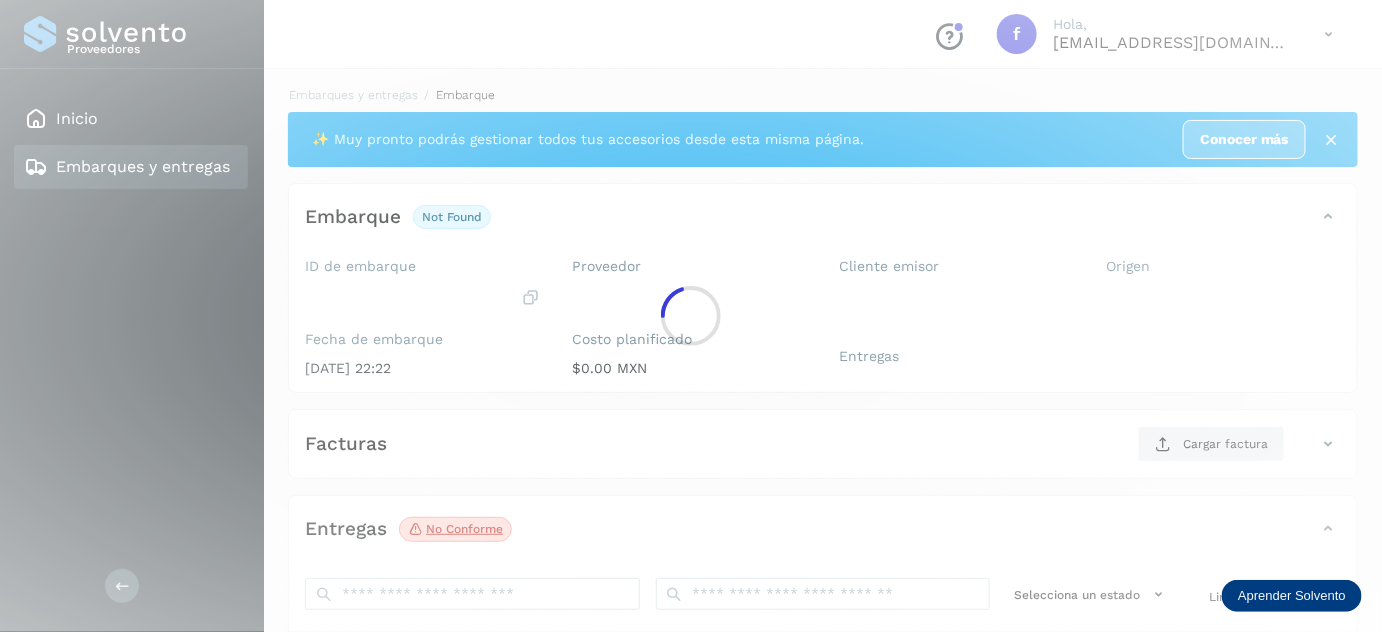scroll, scrollTop: 314, scrollLeft: 0, axis: vertical 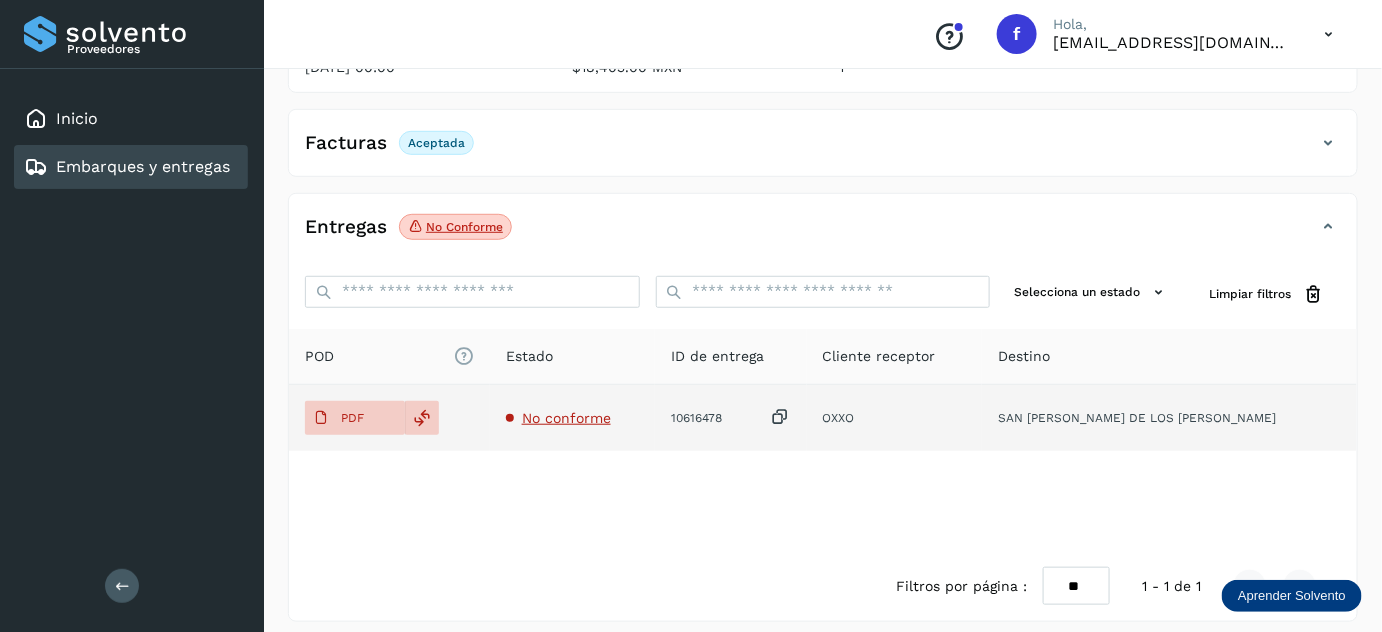 click on "No conforme" at bounding box center (566, 418) 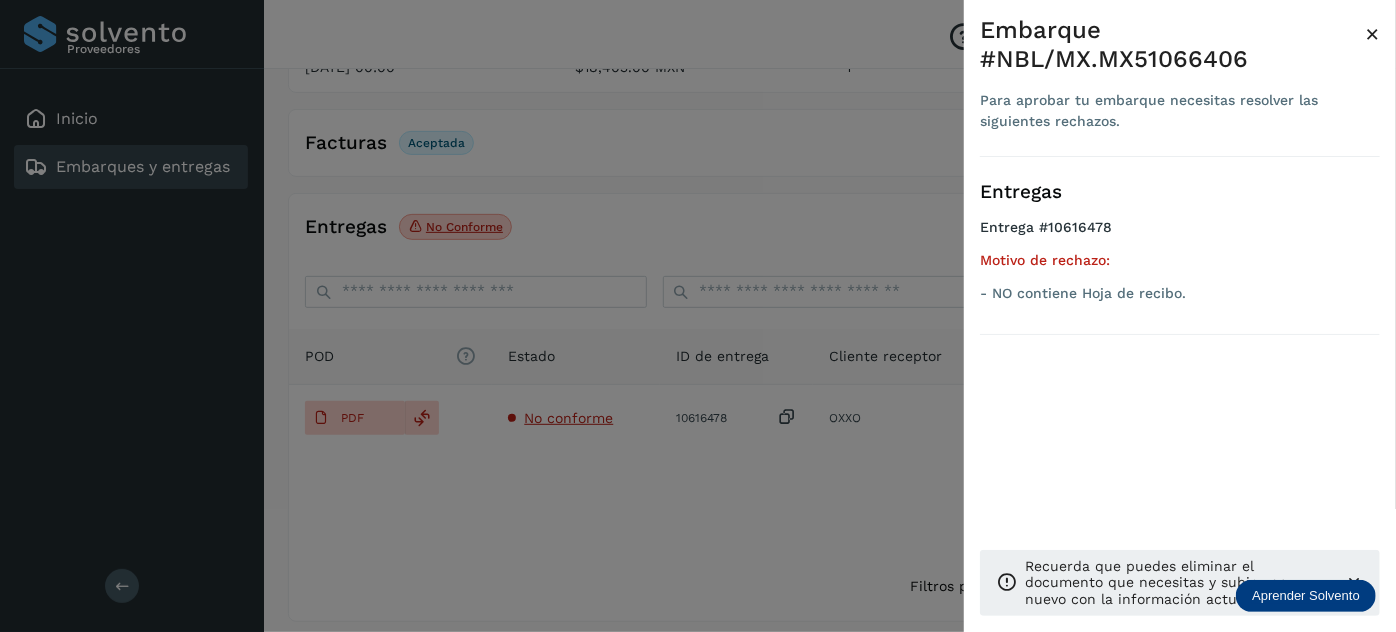 click on "×" at bounding box center (1372, 34) 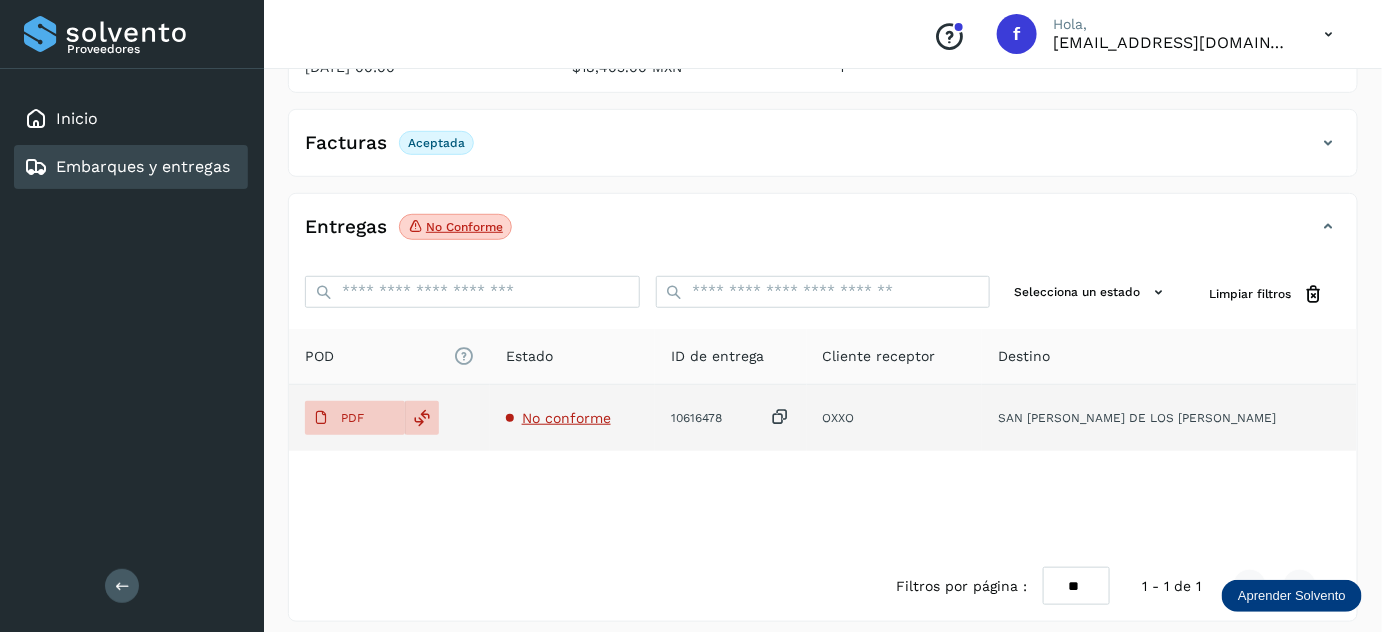click on "No conforme" at bounding box center [566, 418] 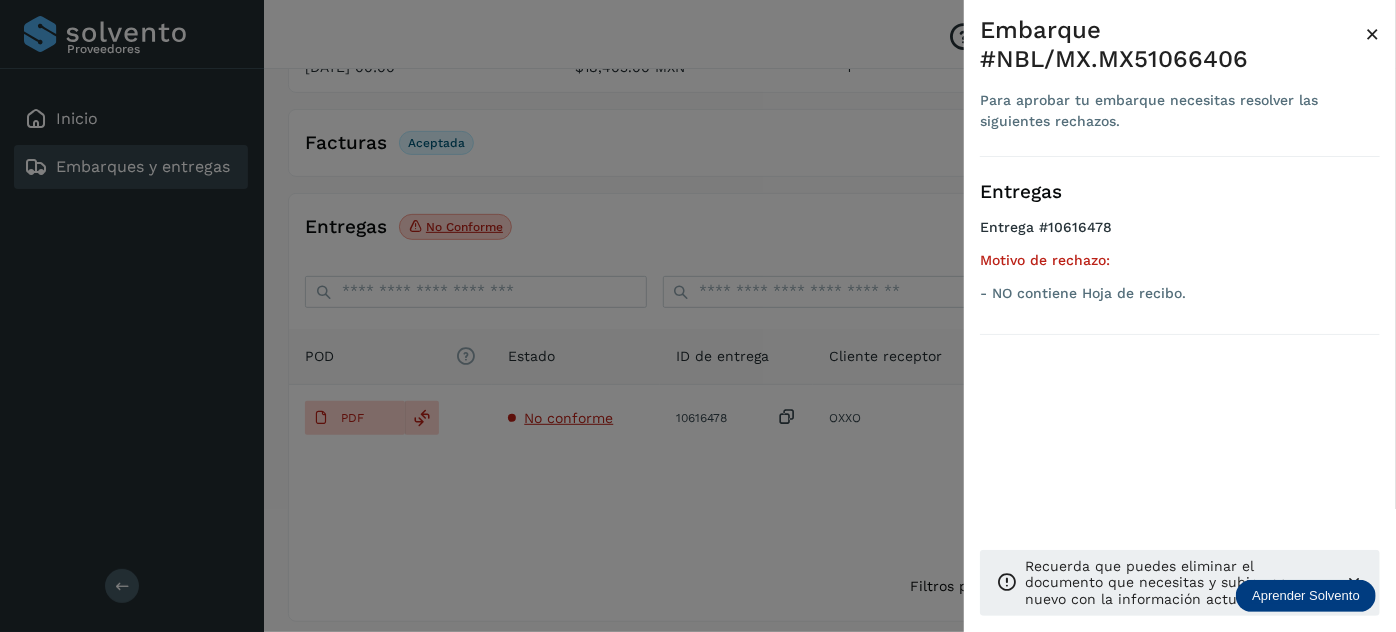 click on "×" at bounding box center (1372, 34) 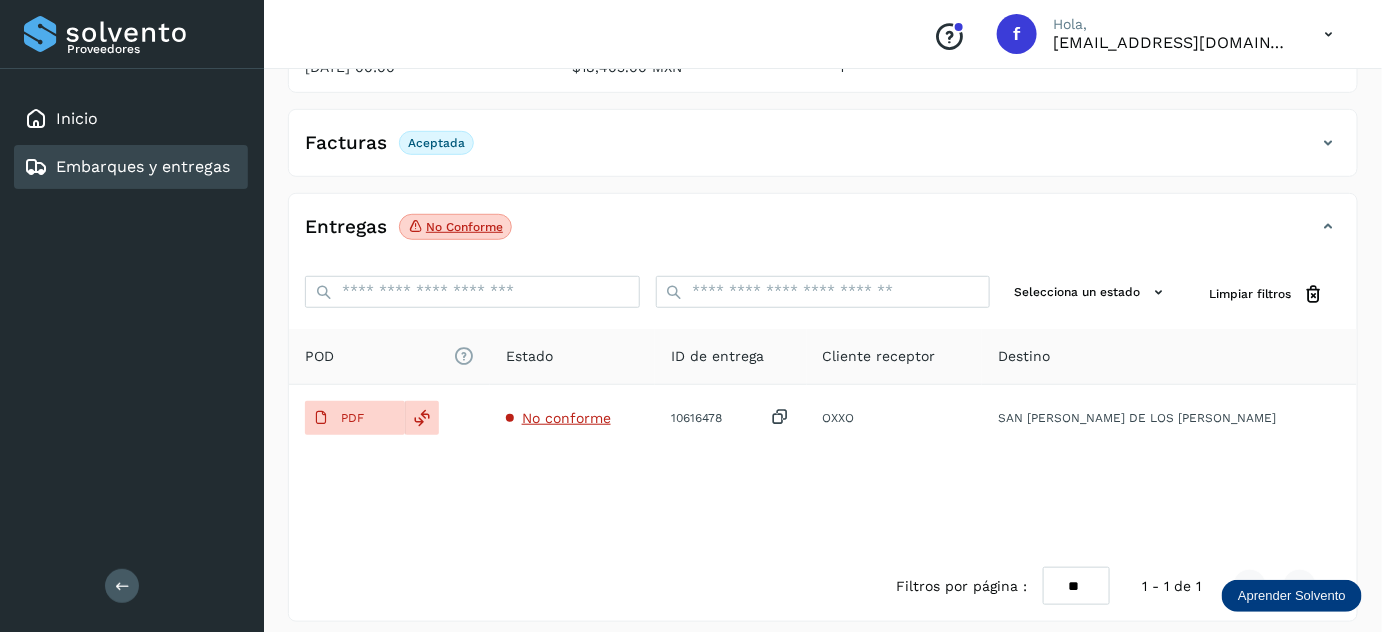 scroll, scrollTop: 0, scrollLeft: 0, axis: both 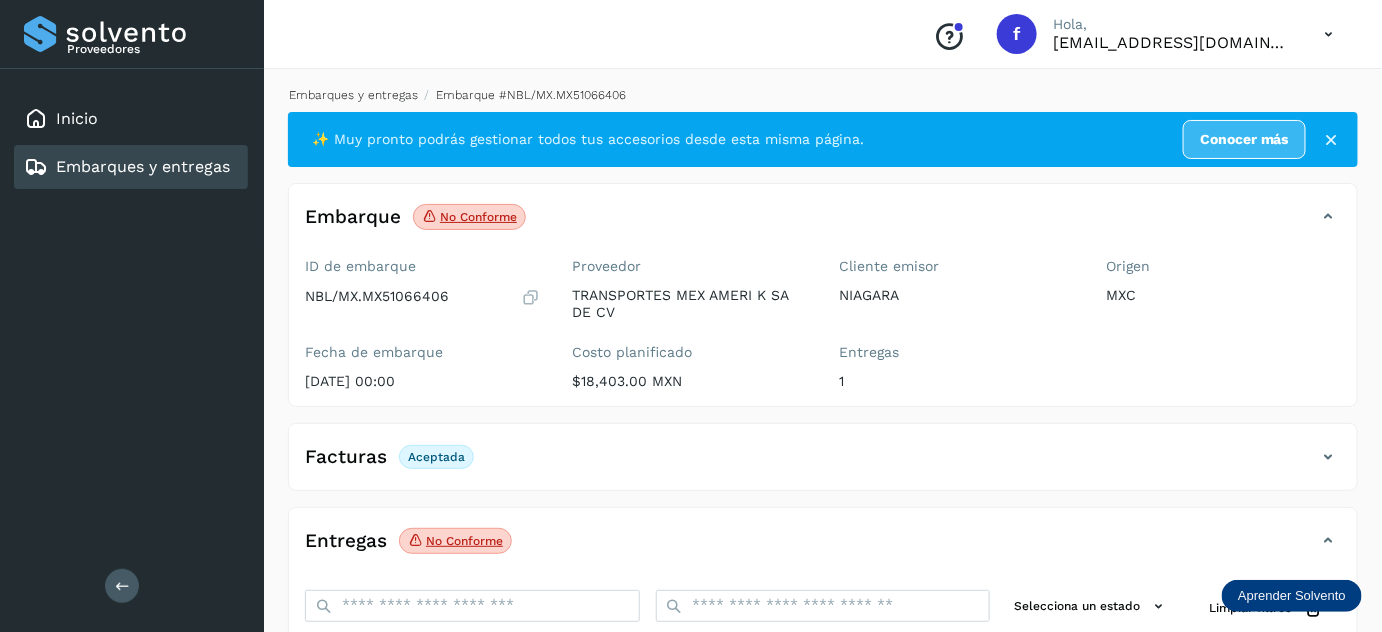 click on "Embarques y entregas" at bounding box center (353, 95) 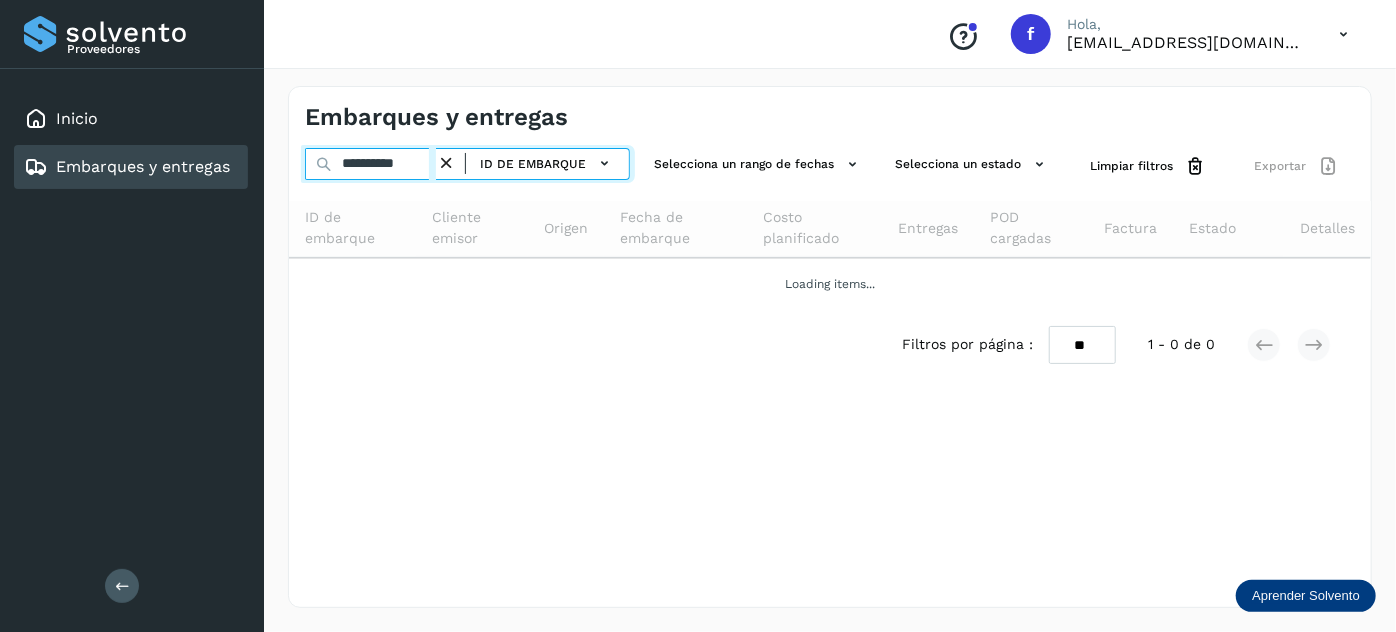 click on "**********" at bounding box center (370, 164) 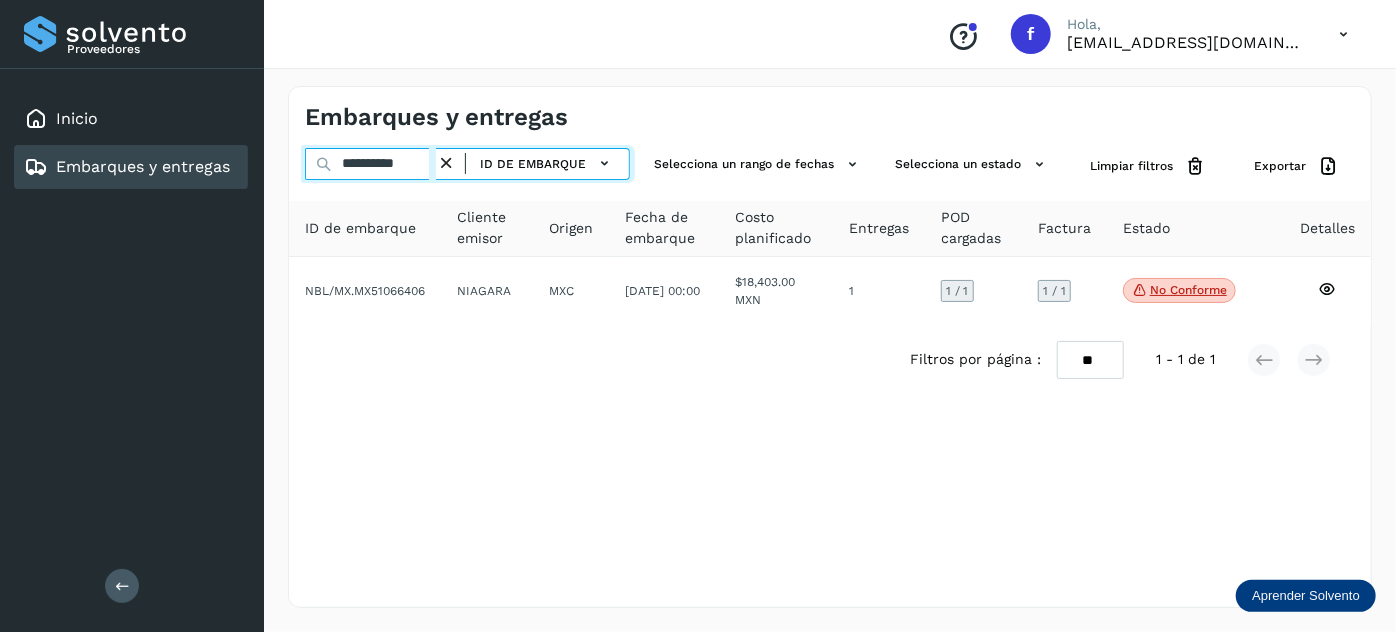 click on "**********" at bounding box center (370, 164) 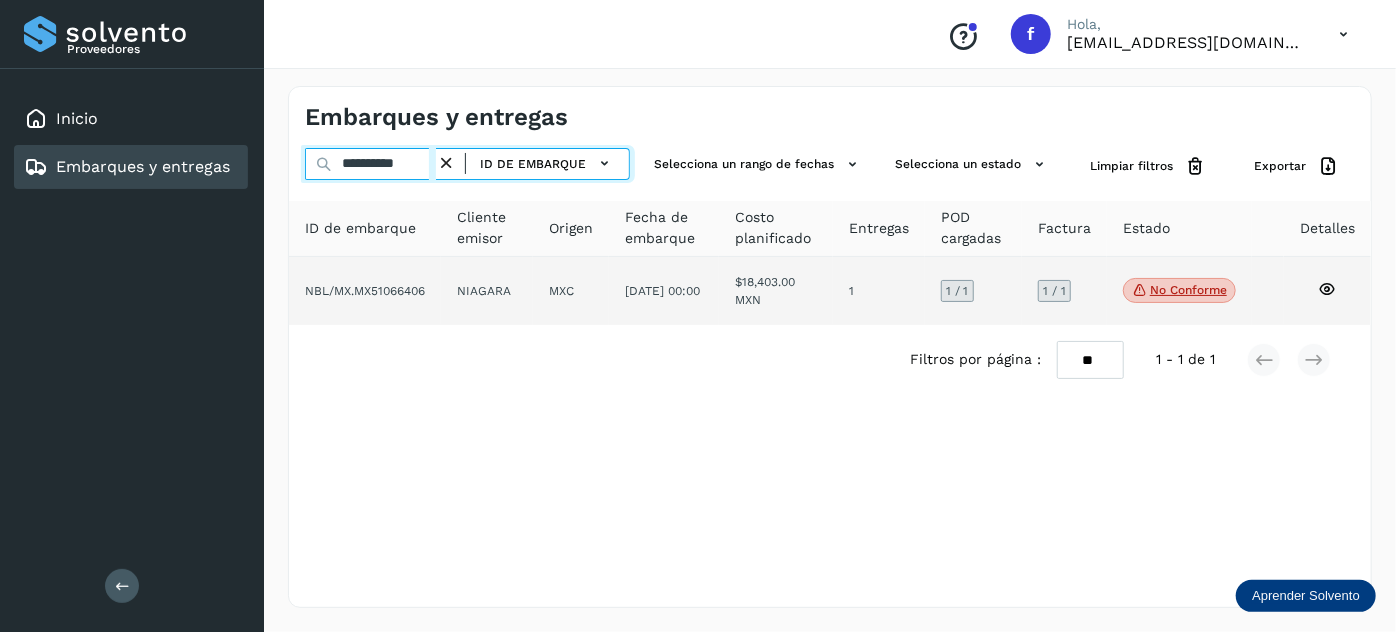 paste 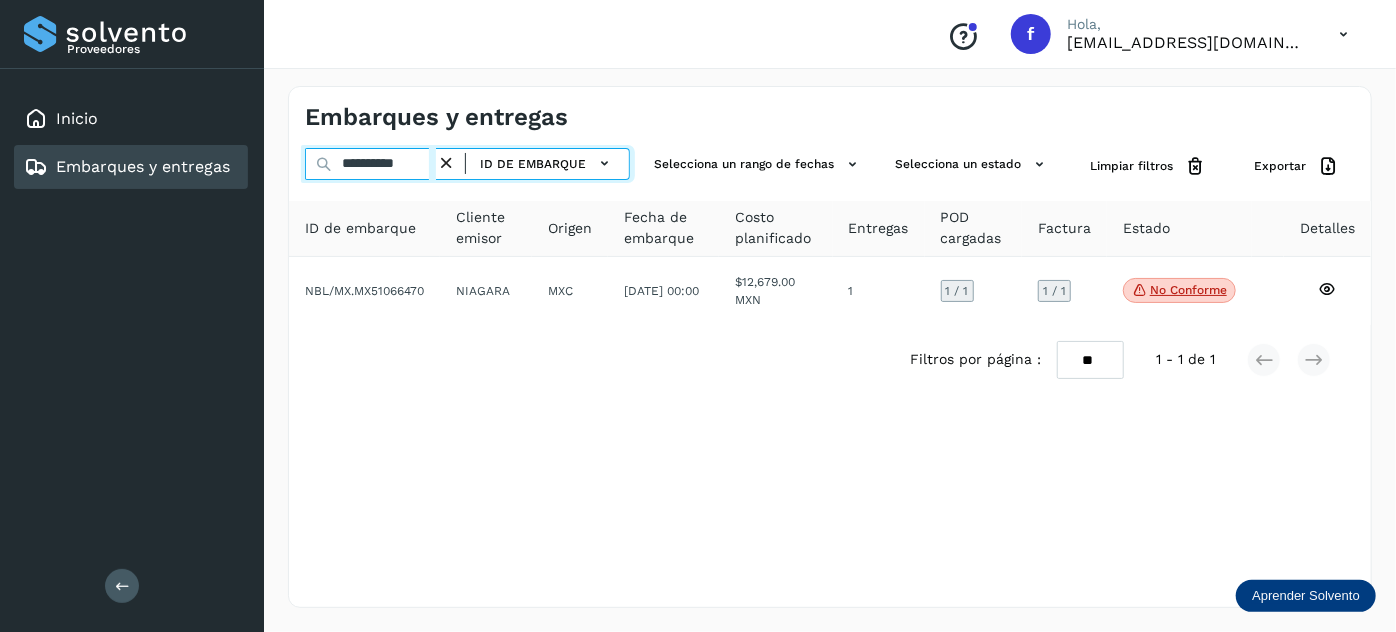 type on "**********" 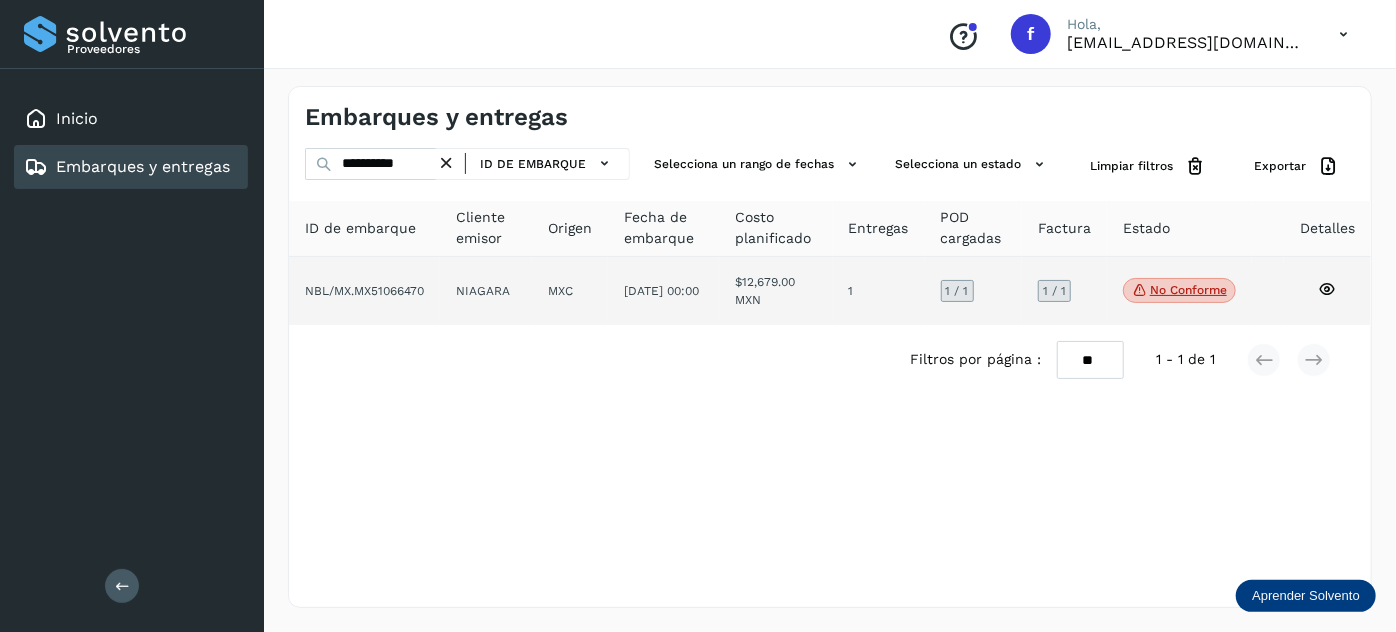 click on "NIAGARA" 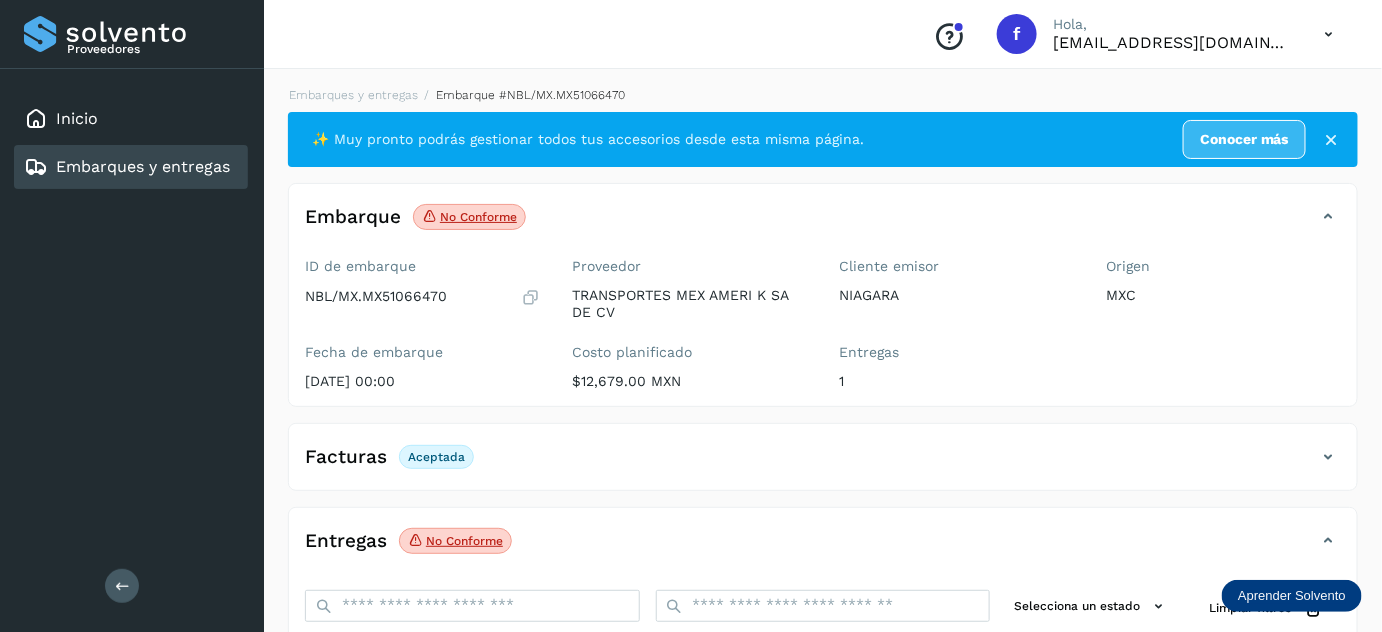 scroll, scrollTop: 325, scrollLeft: 0, axis: vertical 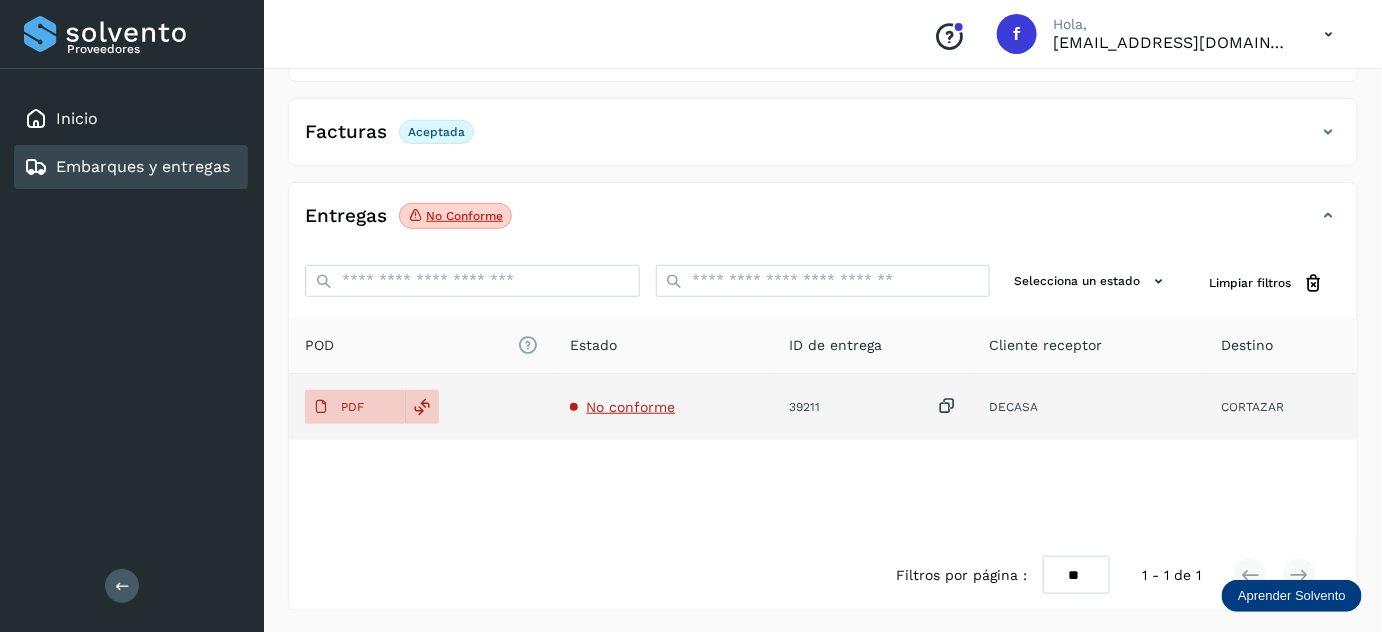 click on "No conforme" at bounding box center (630, 407) 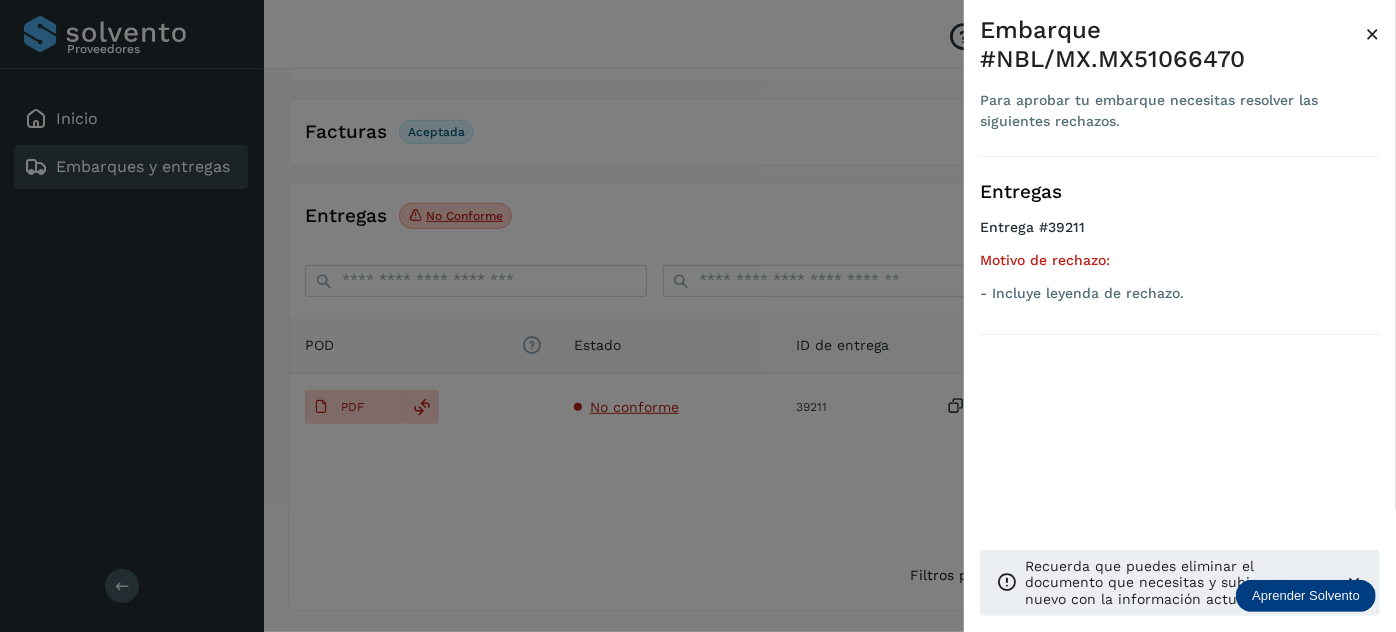 click on "×" at bounding box center [1372, 34] 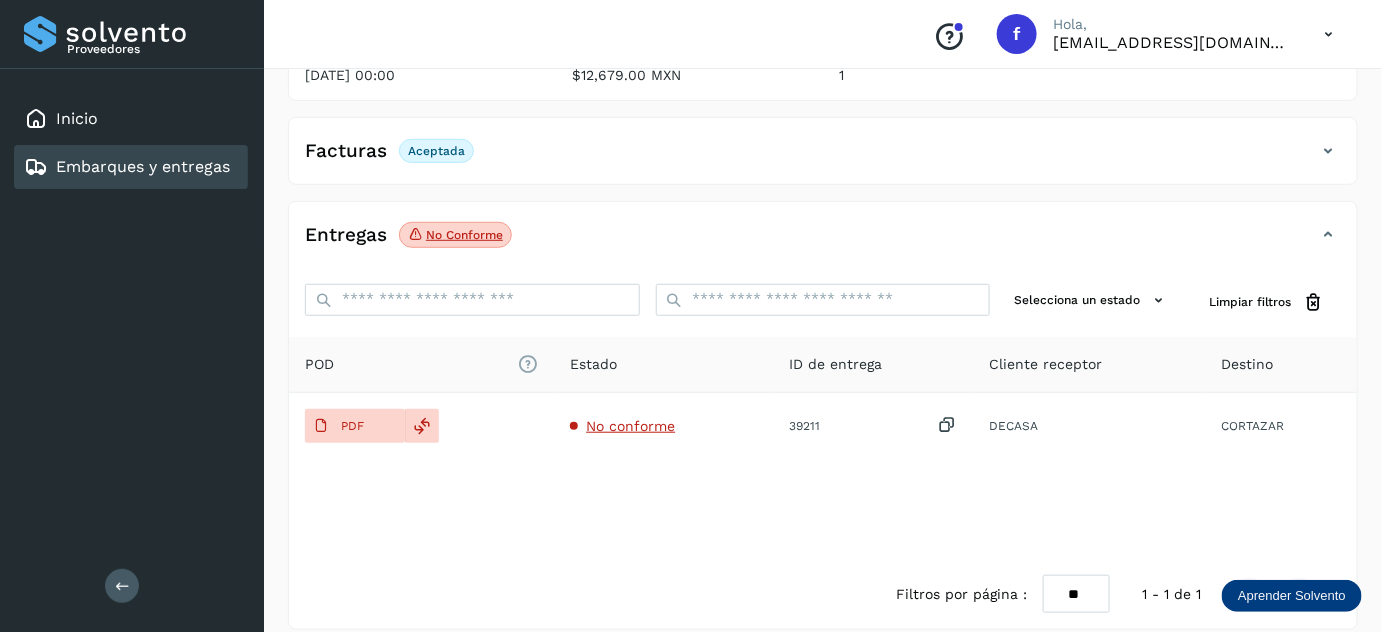 scroll, scrollTop: 0, scrollLeft: 0, axis: both 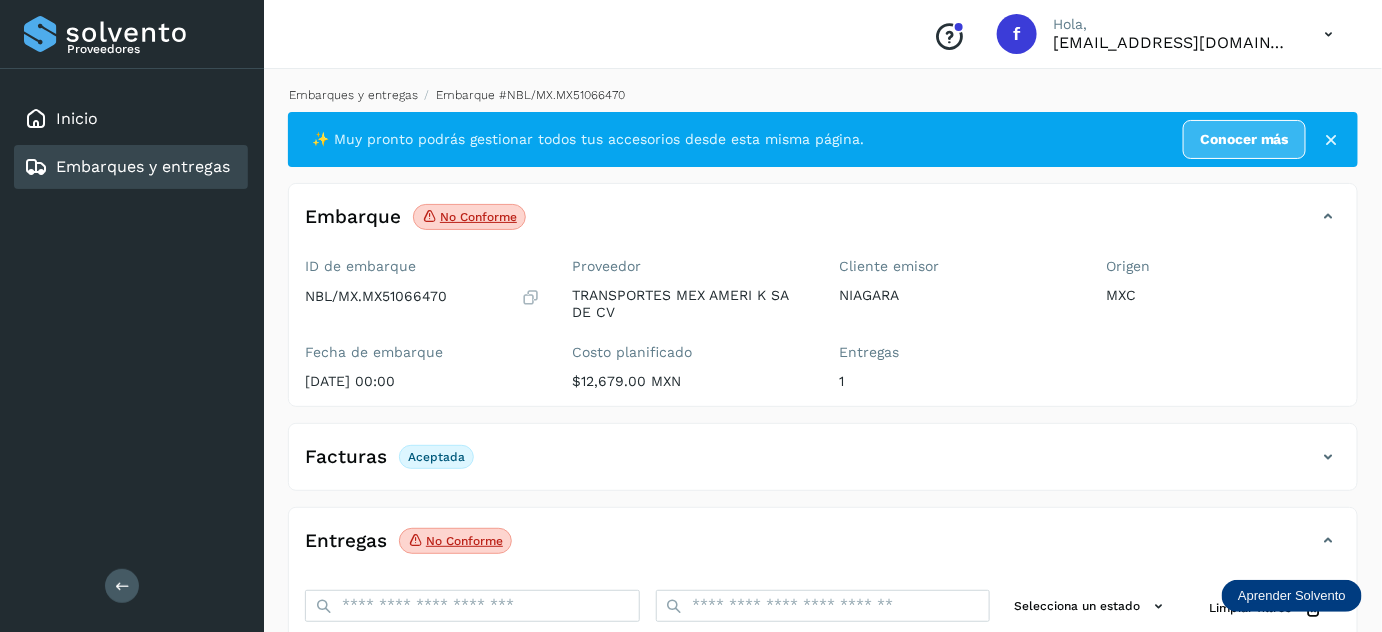 click on "Embarques y entregas" at bounding box center (353, 95) 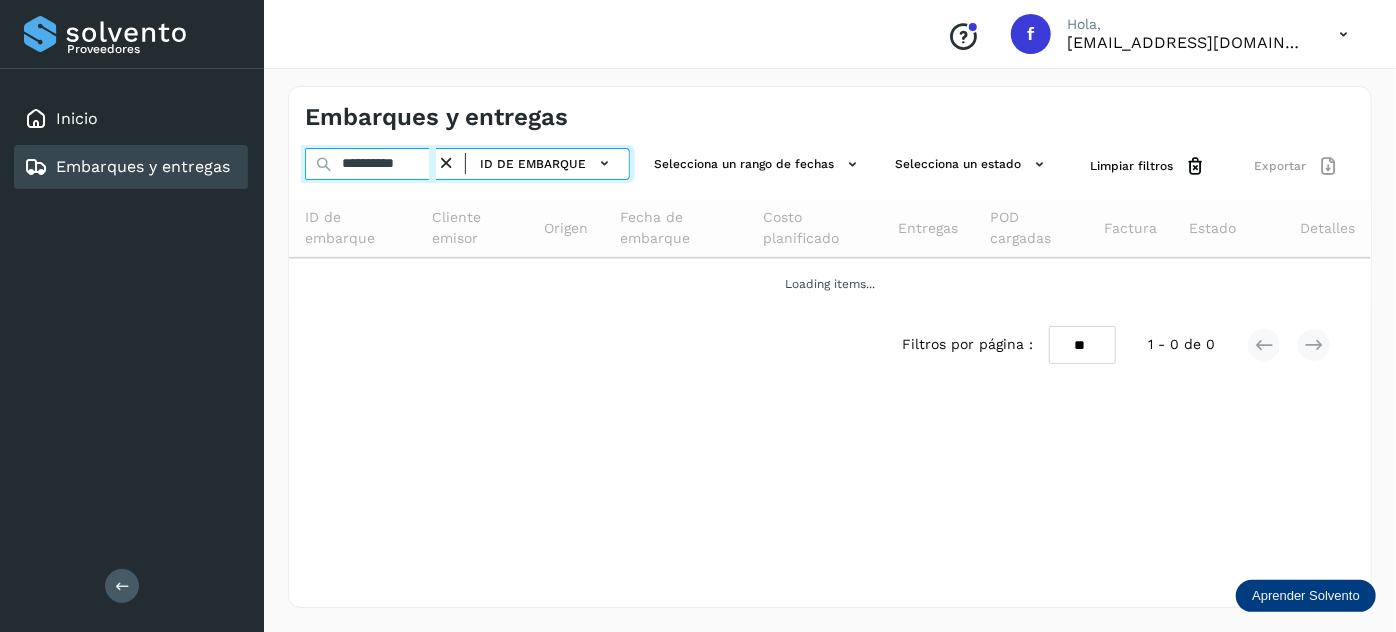 click on "**********" at bounding box center [370, 164] 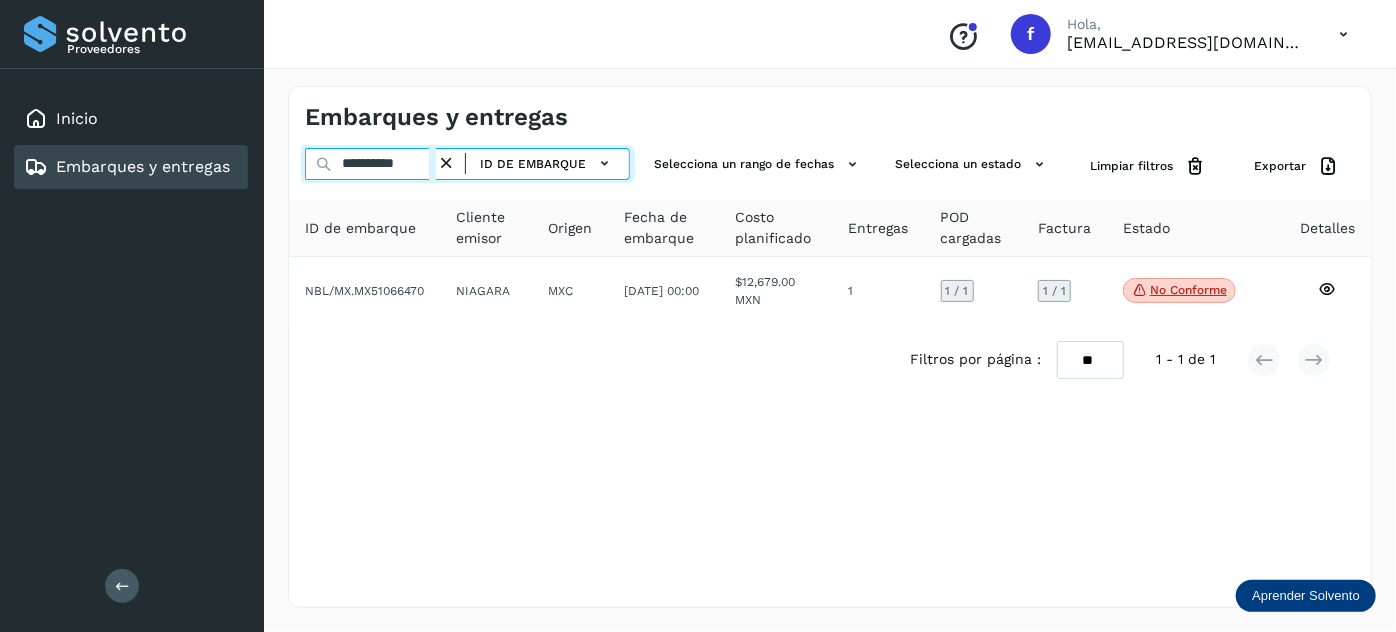 click on "**********" at bounding box center (370, 164) 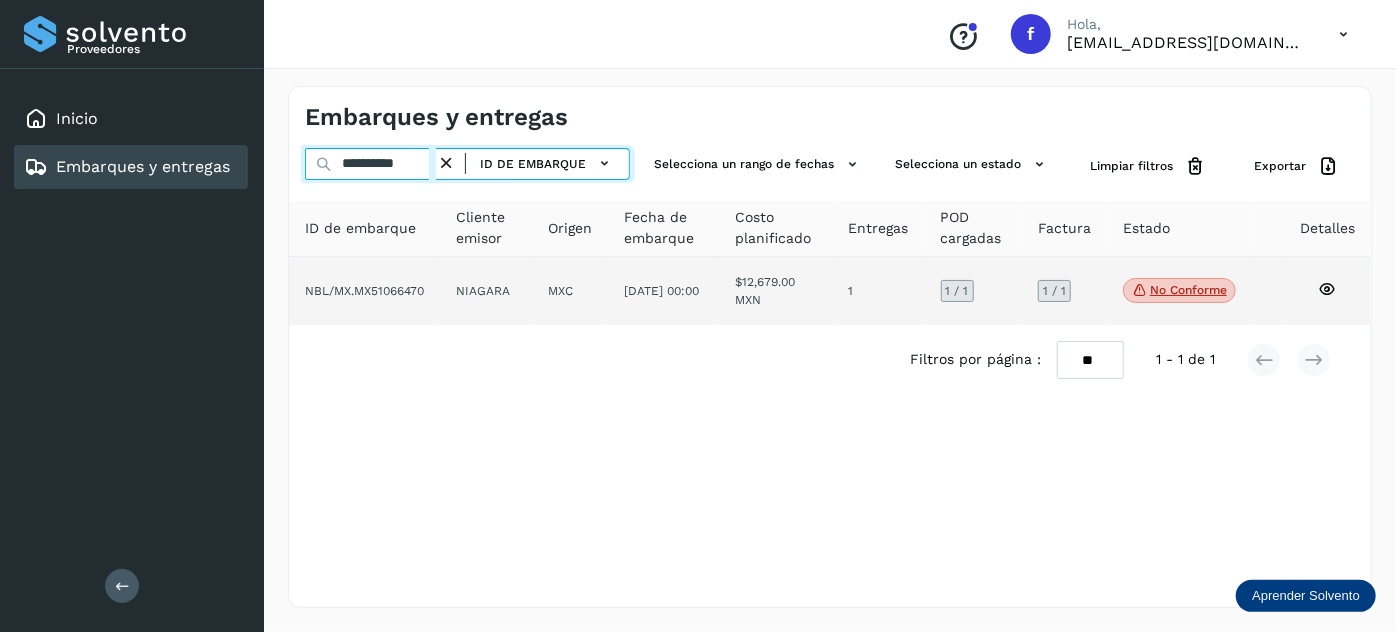 paste 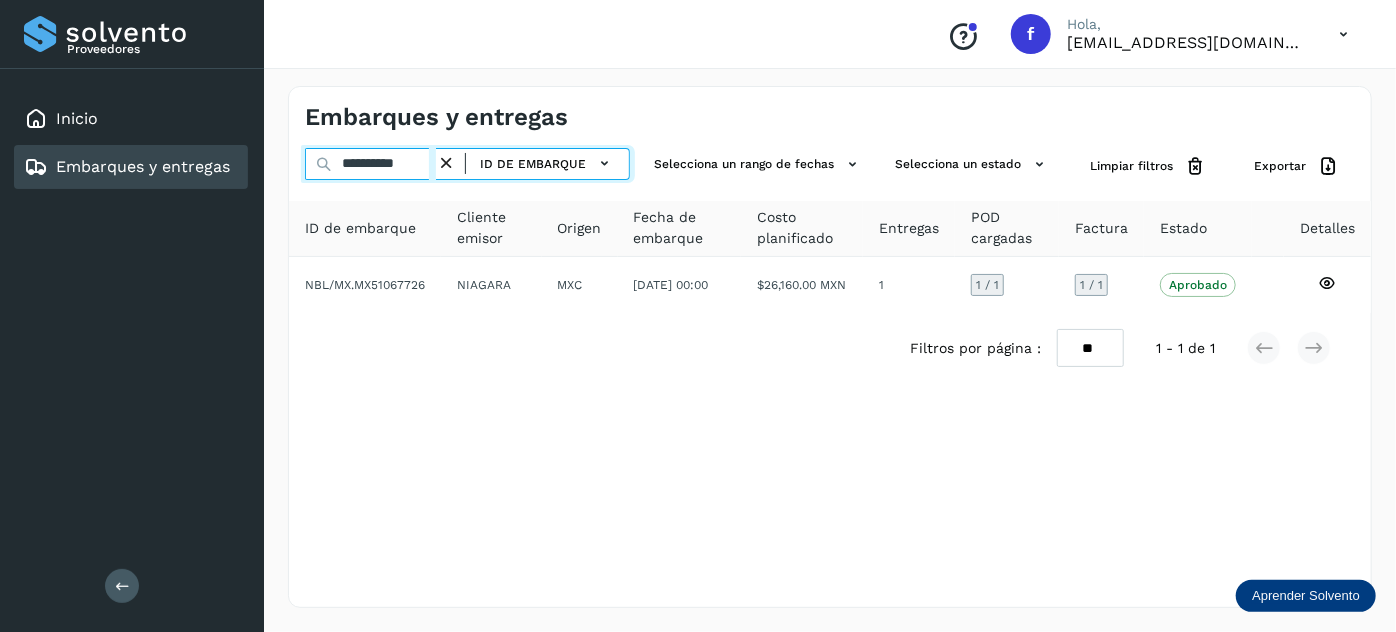click on "**********" at bounding box center (370, 164) 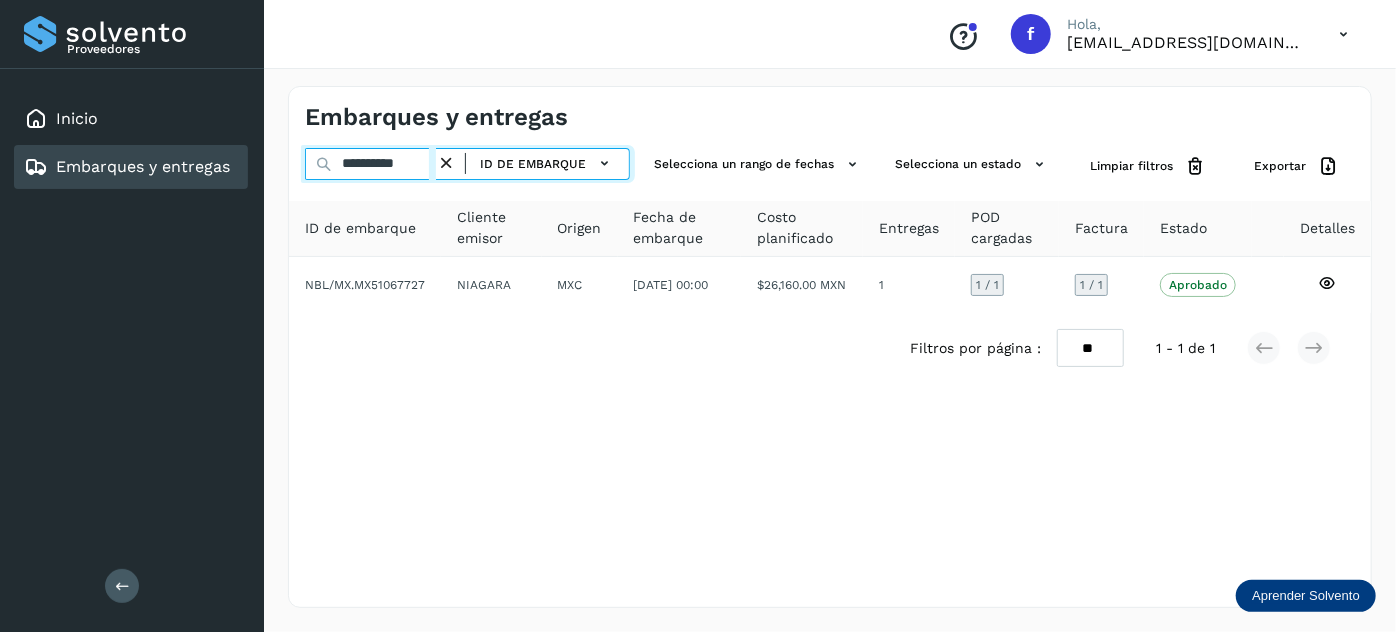 click on "**********" at bounding box center (370, 164) 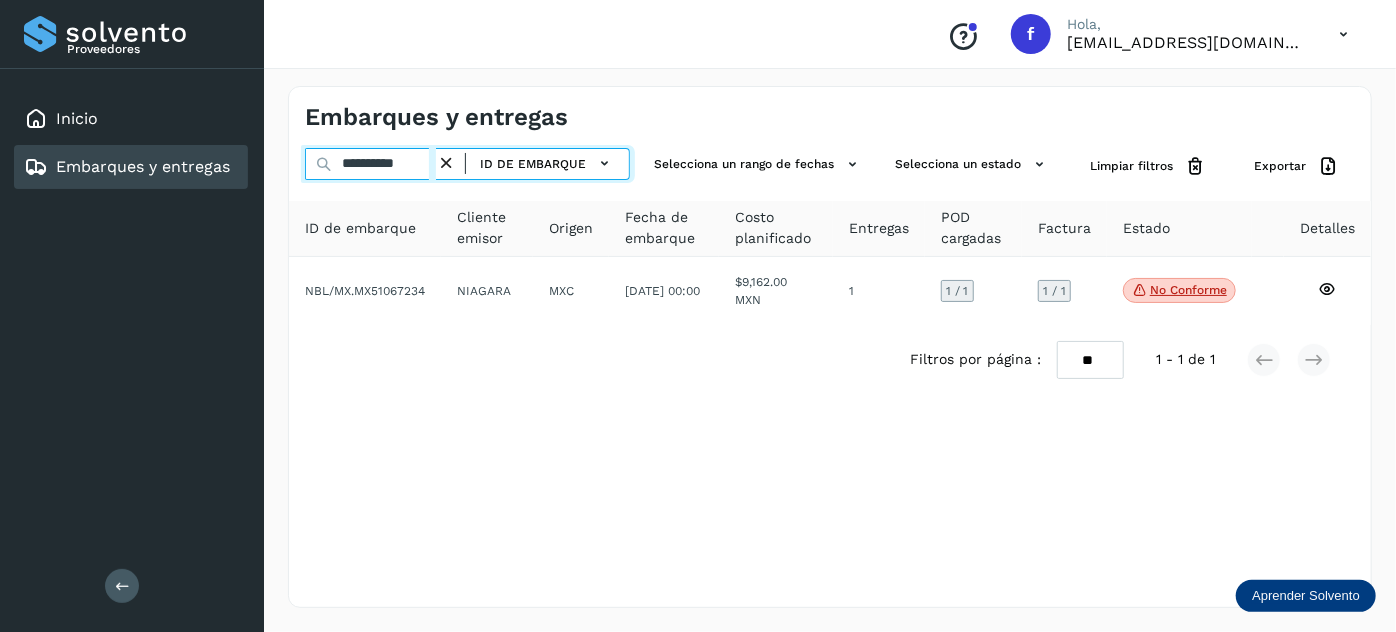 type on "**********" 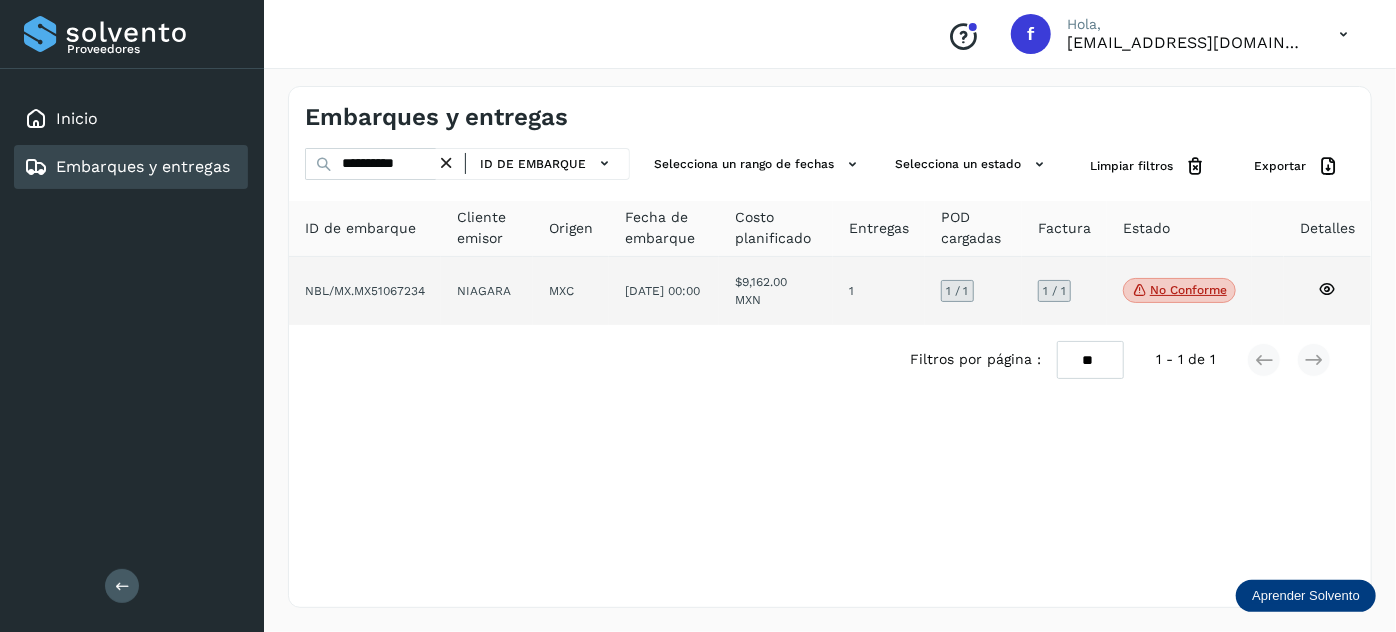 click on "[DATE] 00:00" 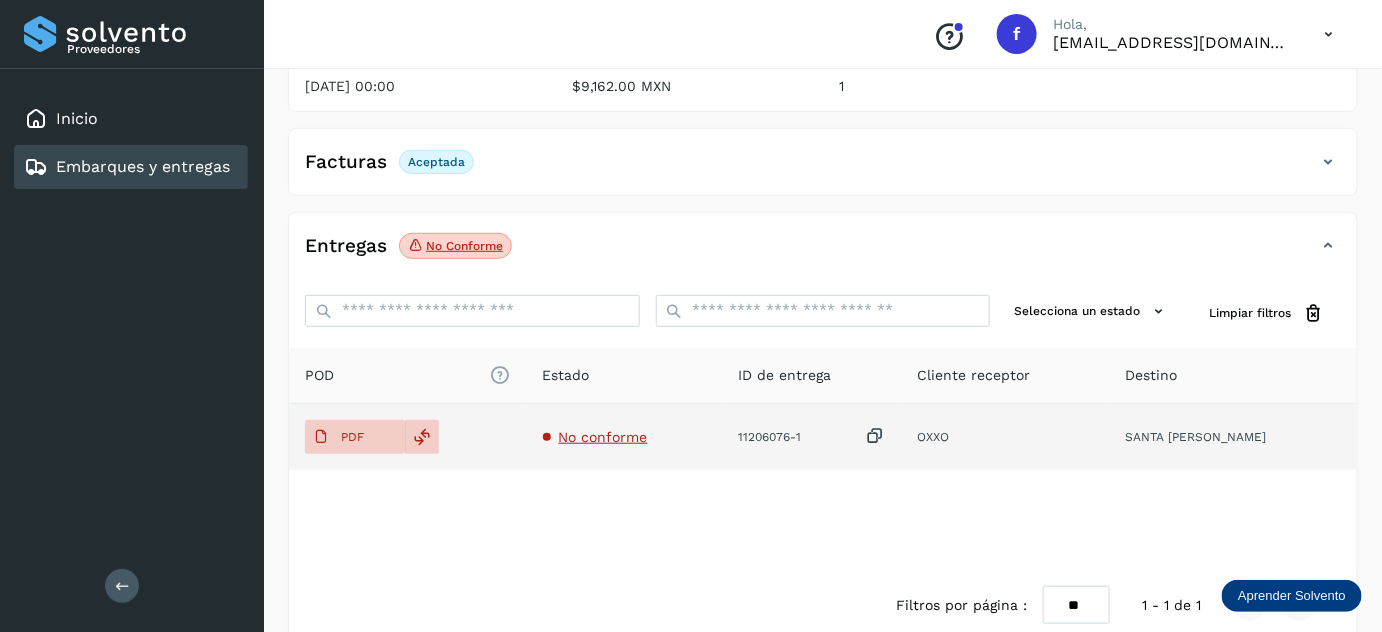 scroll, scrollTop: 325, scrollLeft: 0, axis: vertical 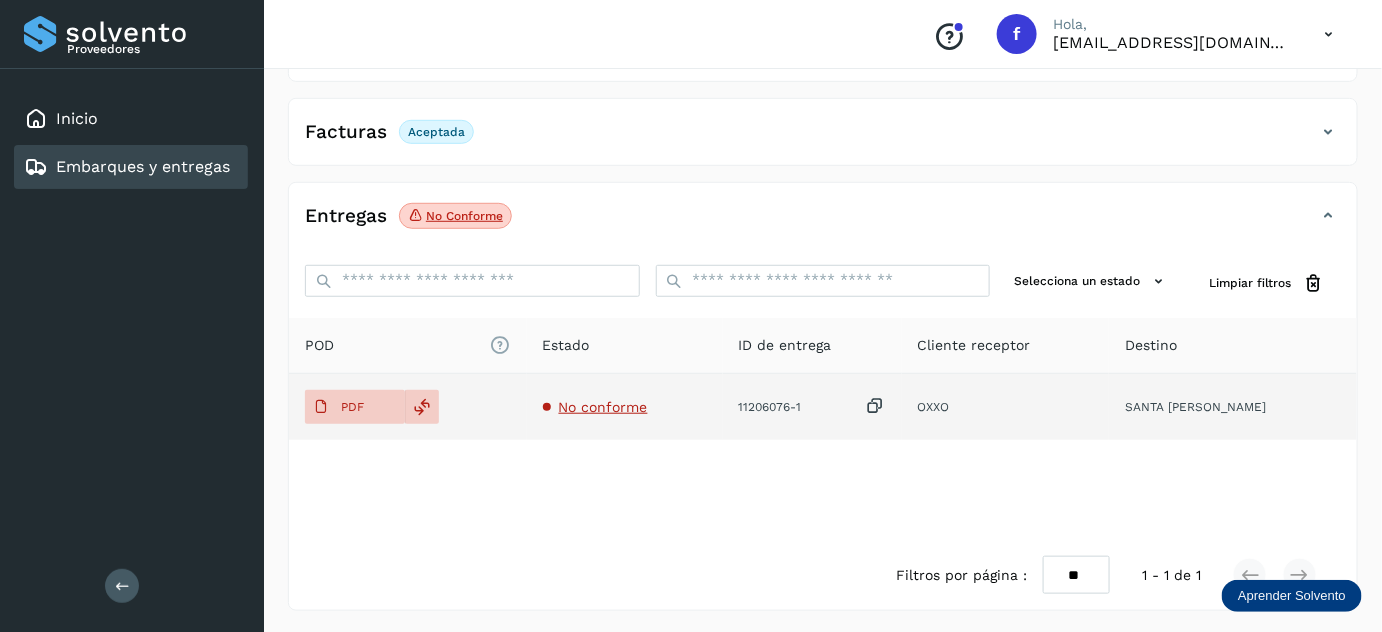 click on "No conforme" at bounding box center [603, 407] 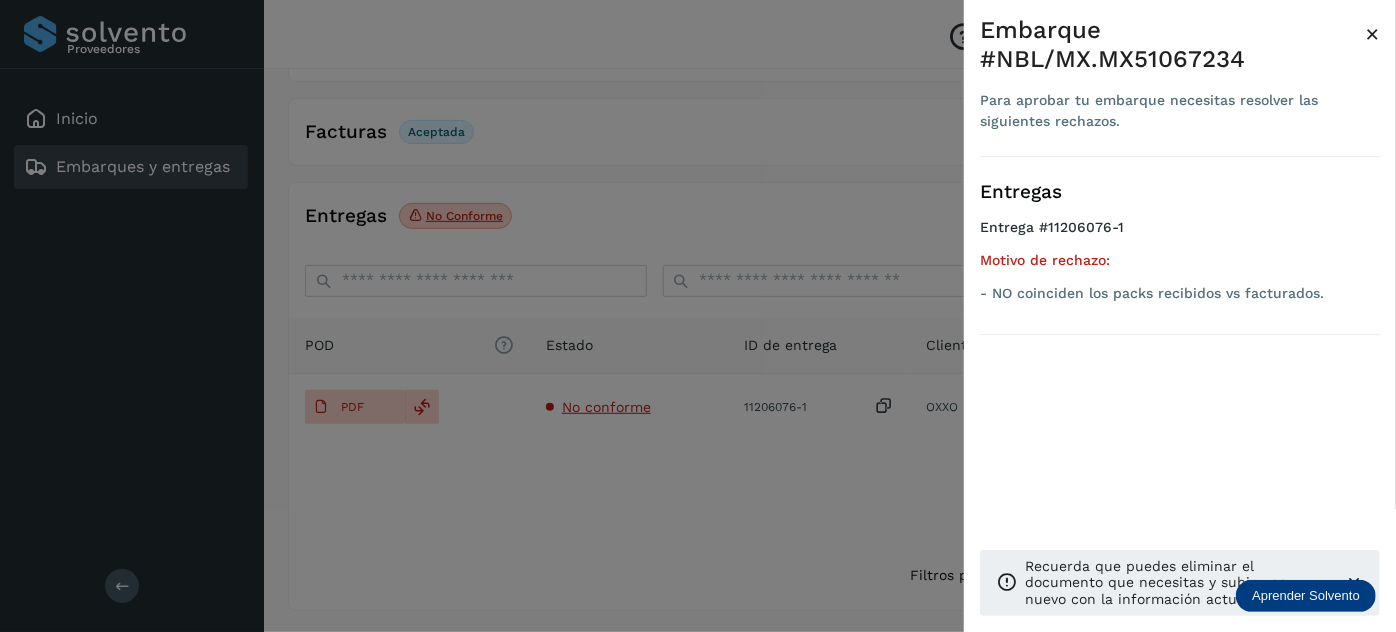 click on "Embarque #NBL/MX.MX51067234 Para aprobar tu embarque necesitas resolver las siguientes rechazos. × Entregas Entrega #11206076-1 Motivo de rechazo: - NO coinciden los packs recibidos vs facturados. Recuerda que puedes eliminar el documento que necesitas y subir uno nuevo con la información actualizada." at bounding box center [1180, 332] 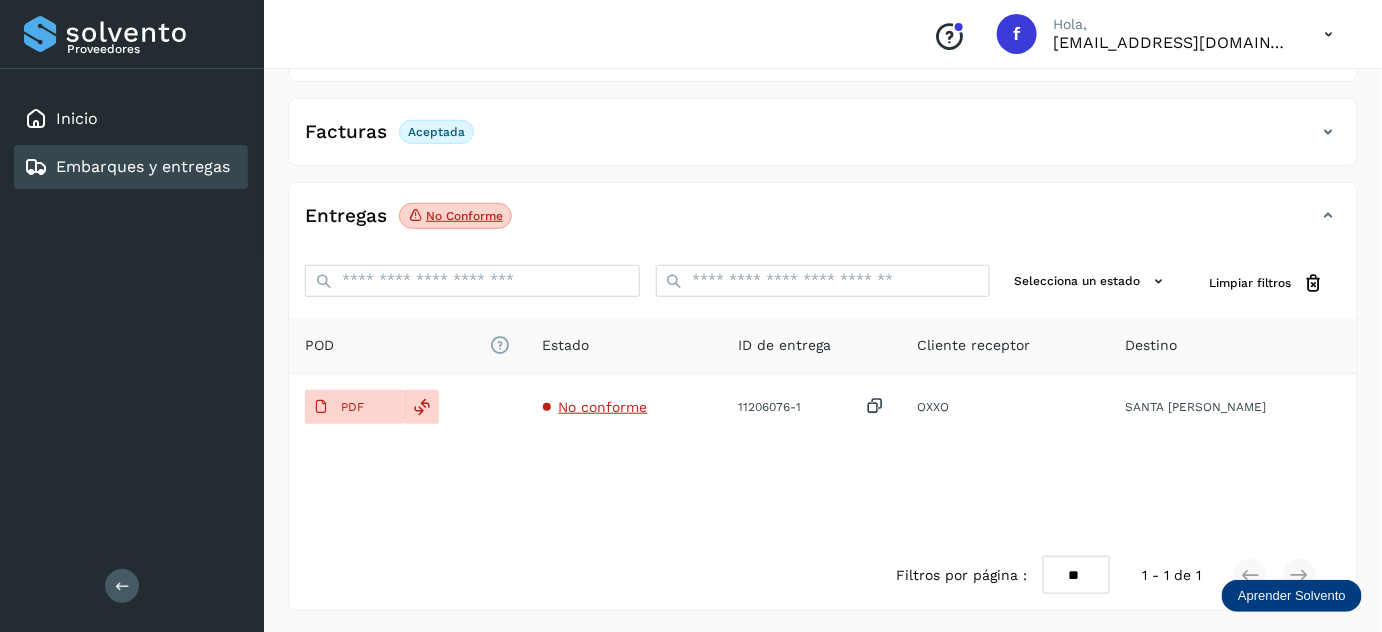 scroll, scrollTop: 0, scrollLeft: 0, axis: both 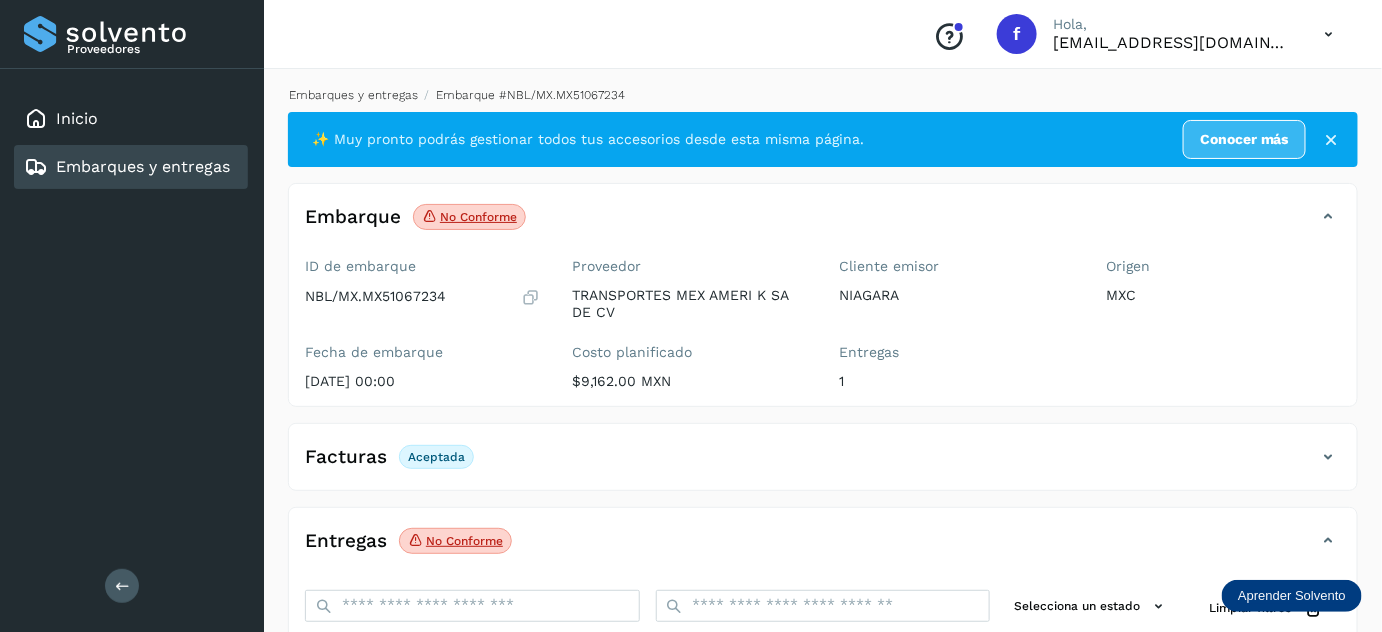 click on "Embarques y entregas" at bounding box center (353, 95) 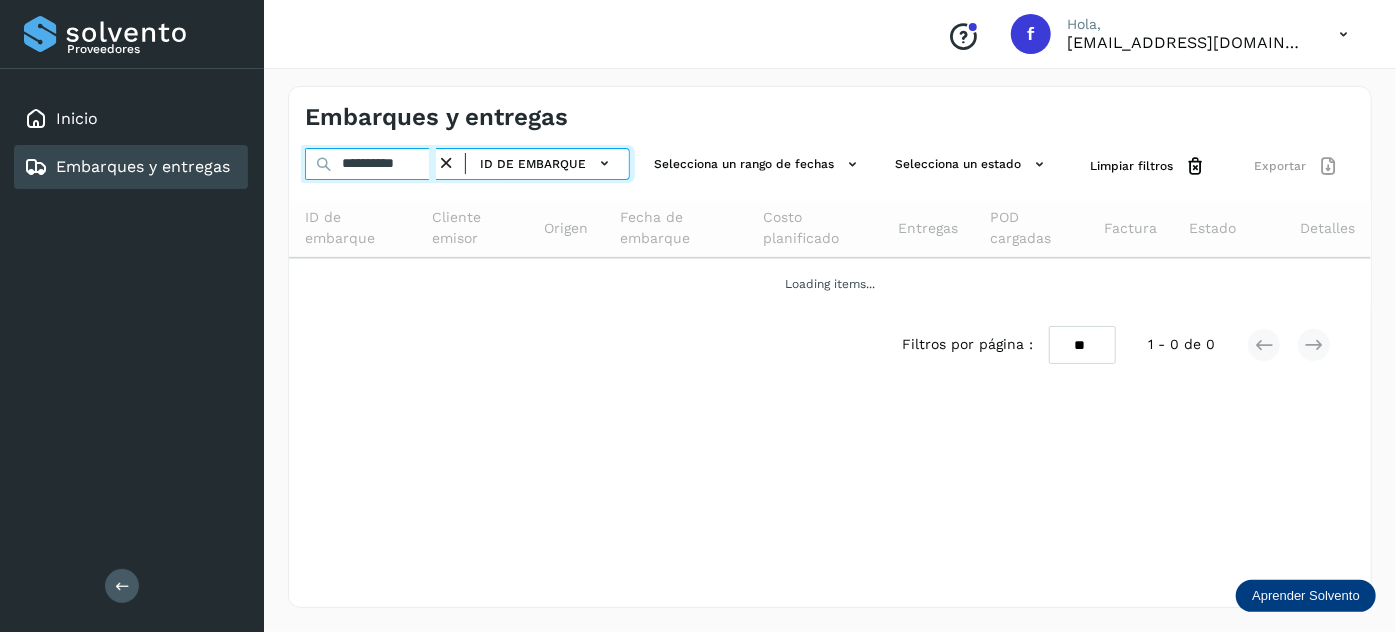 click on "**********" at bounding box center (370, 164) 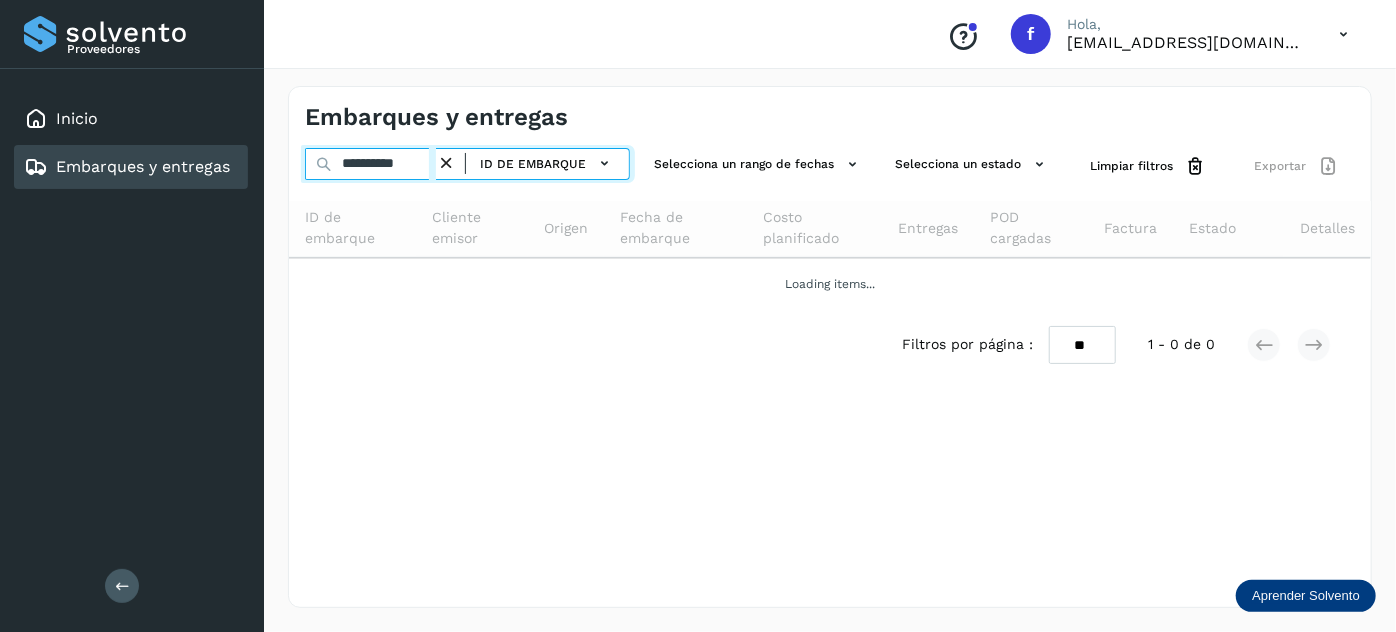 click on "**********" at bounding box center [370, 164] 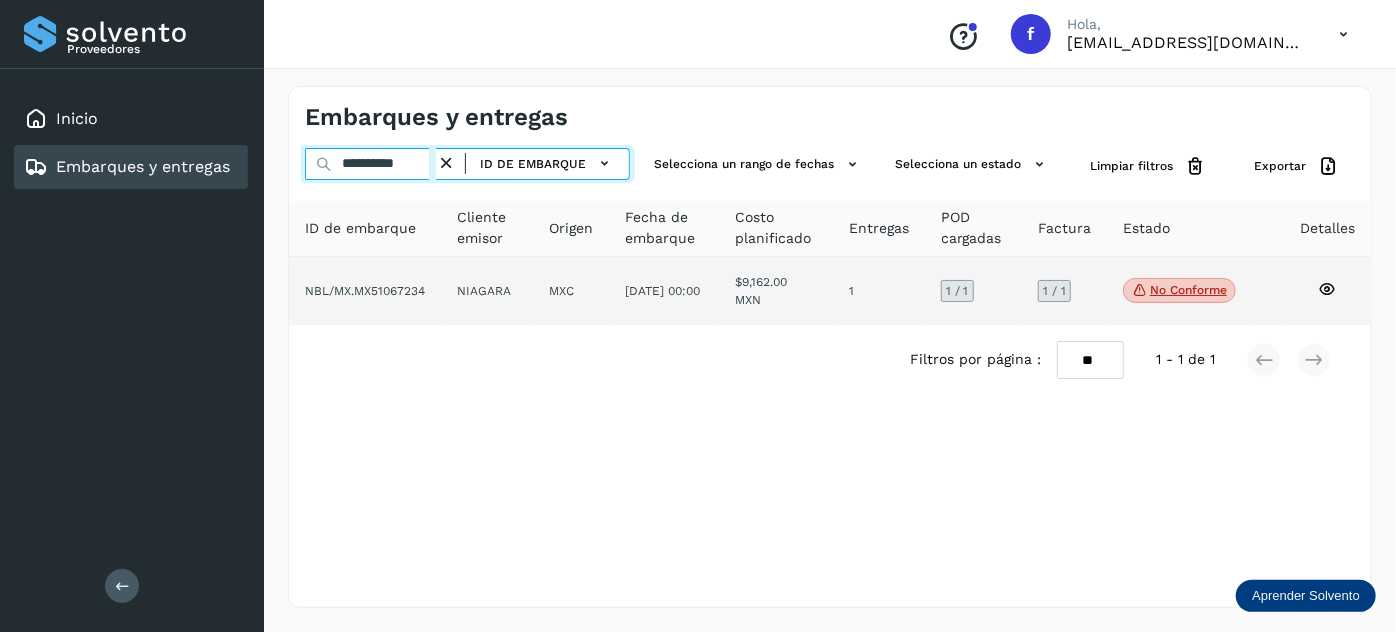 paste 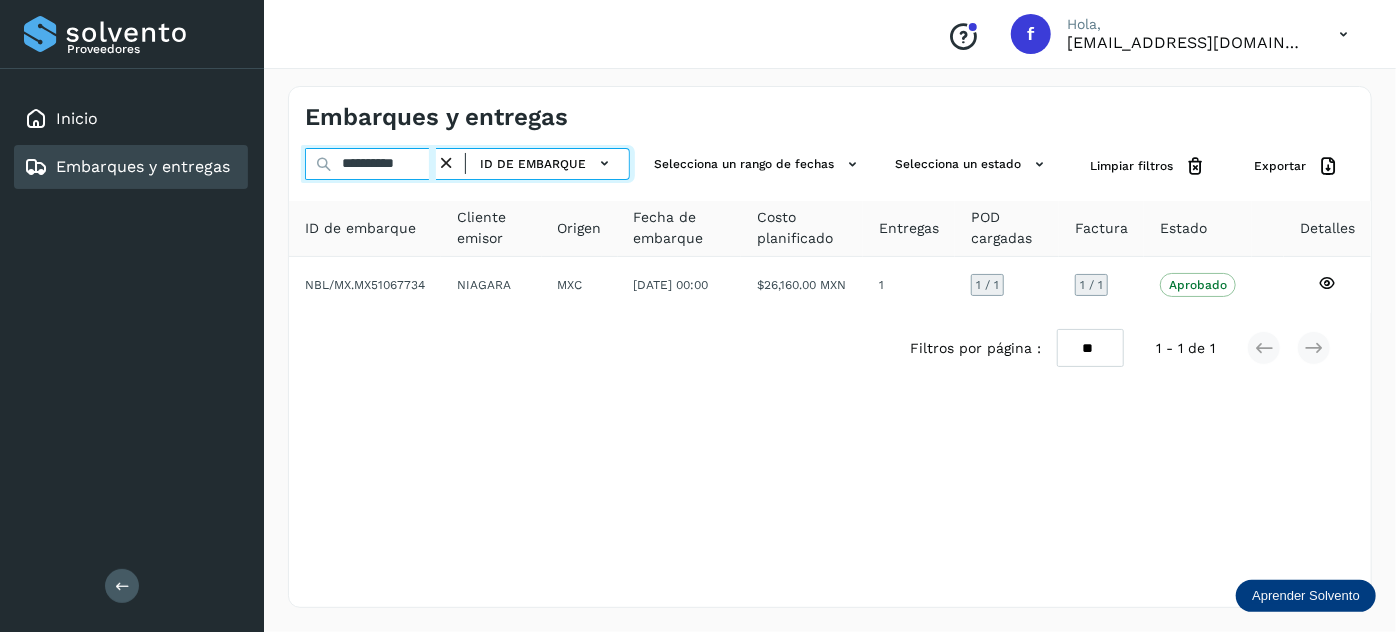 click on "**********" at bounding box center (370, 164) 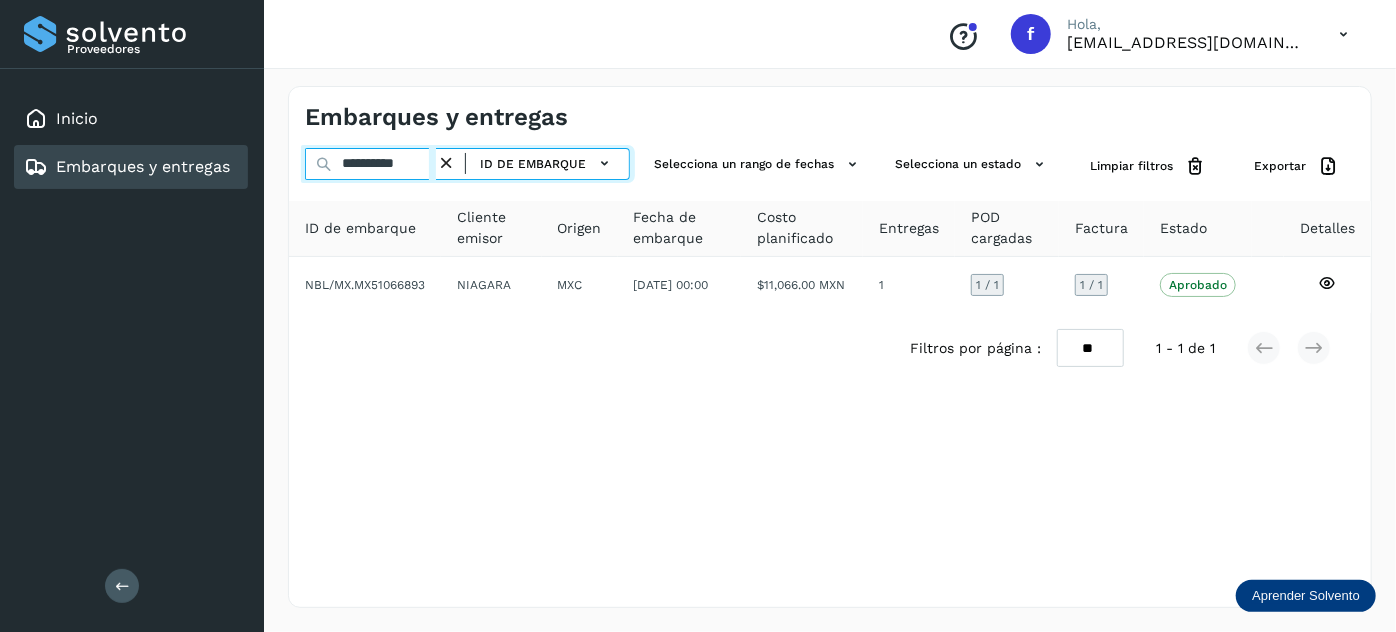 click on "**********" at bounding box center (370, 164) 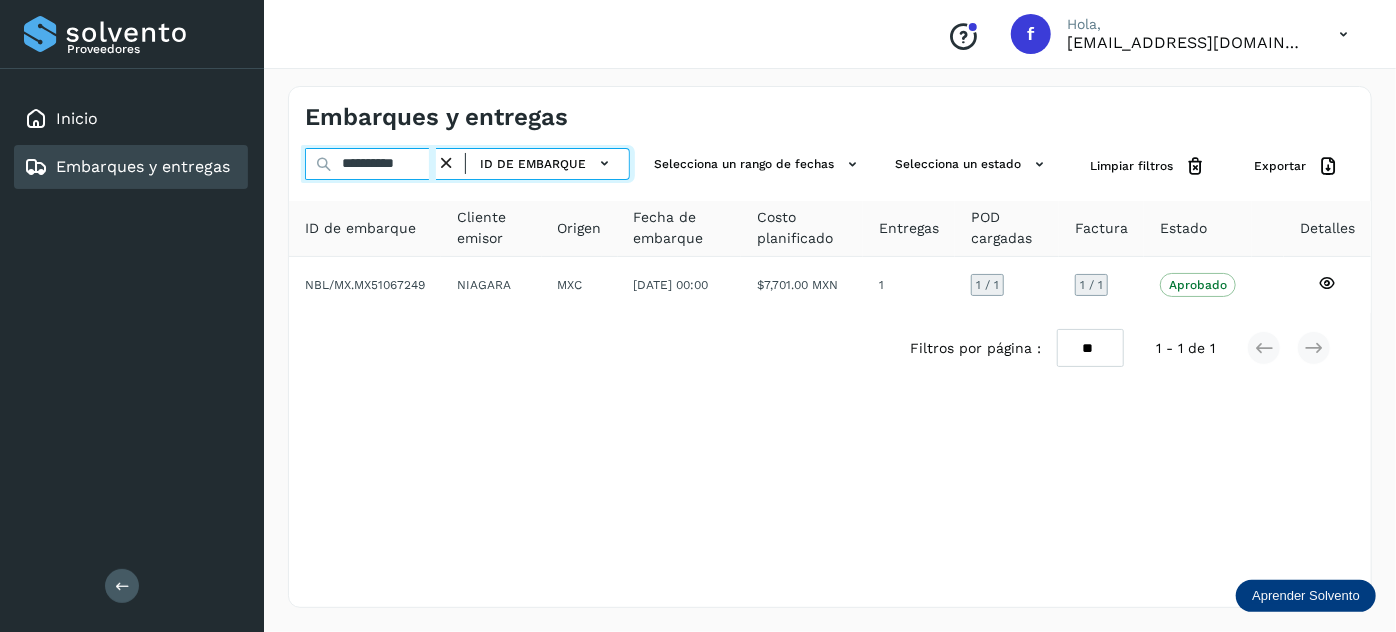 click on "**********" at bounding box center (370, 164) 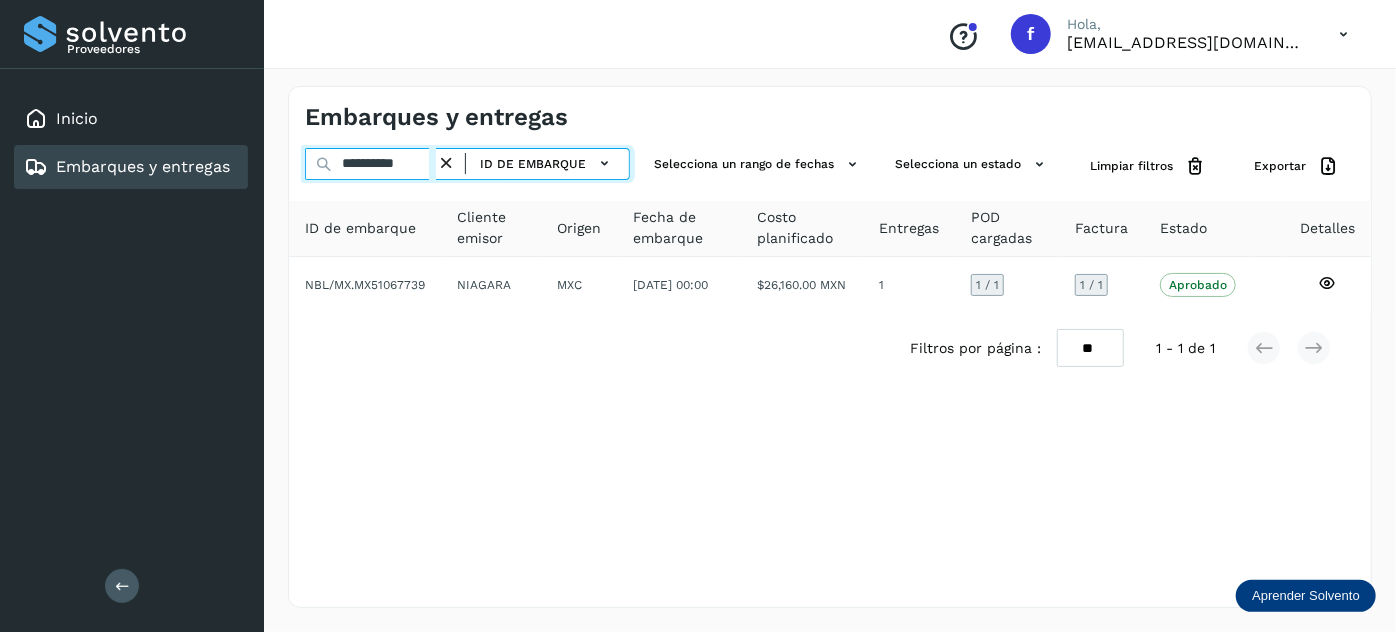 click on "**********" at bounding box center (370, 164) 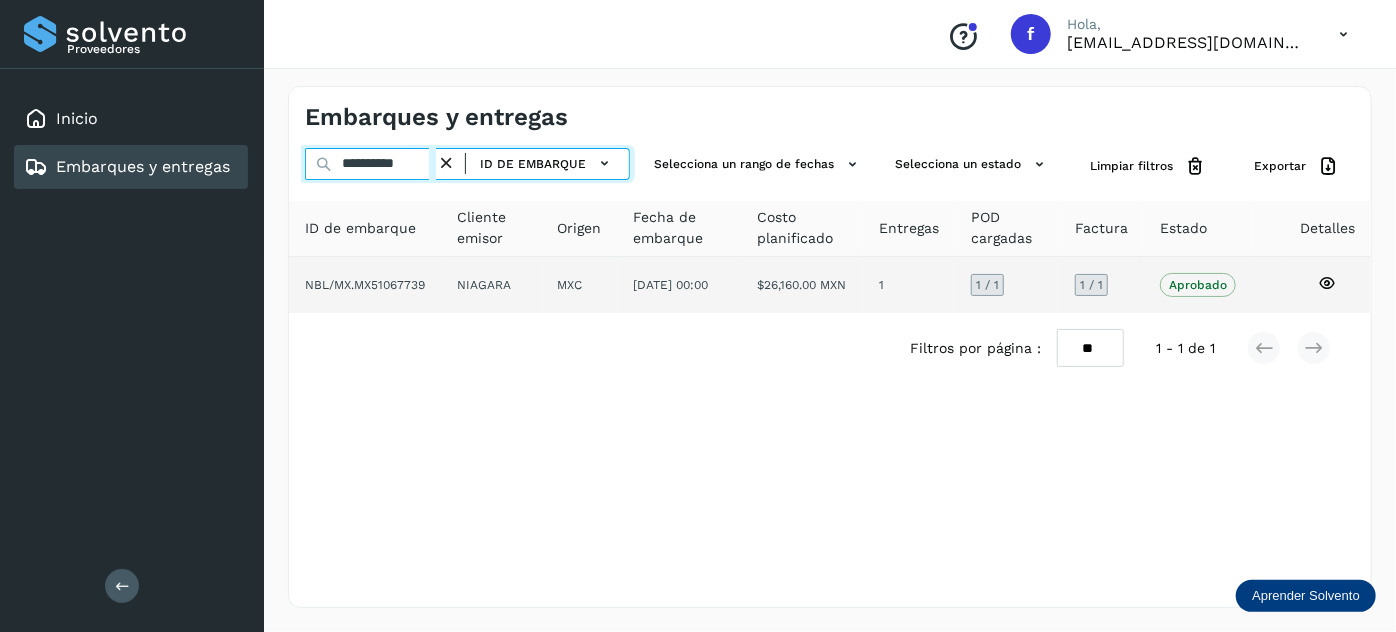 paste 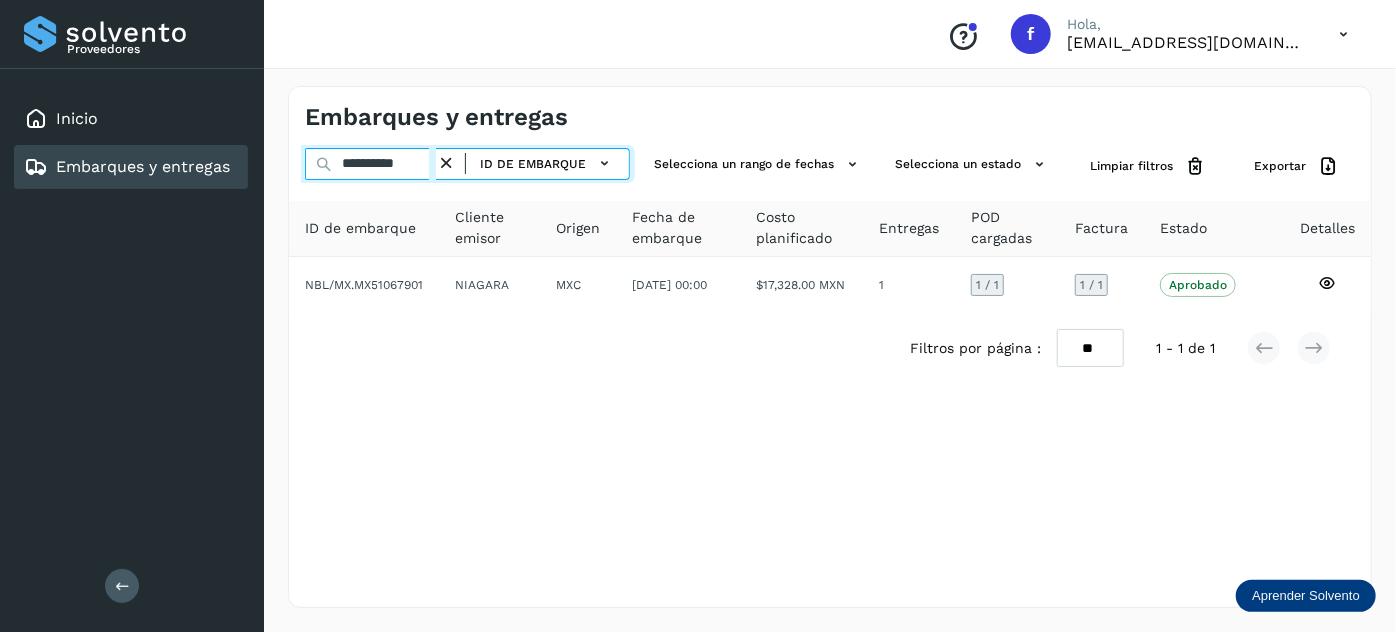 click on "**********" at bounding box center [370, 164] 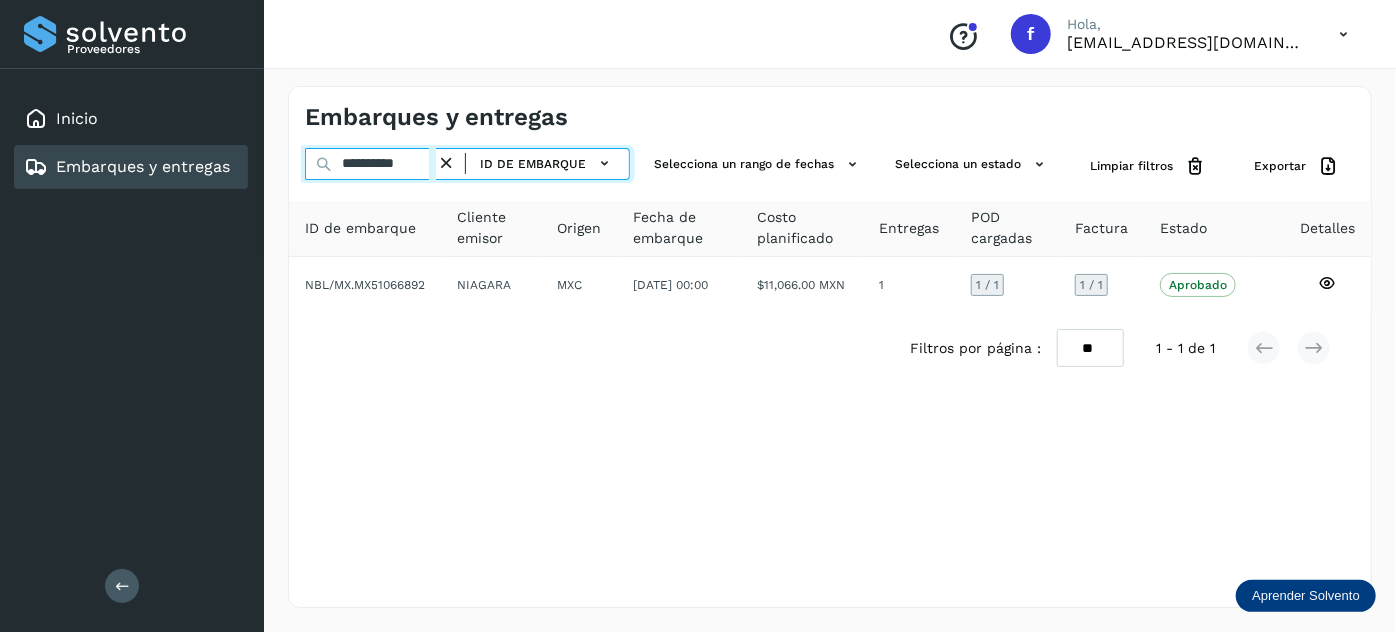 click on "**********" at bounding box center (370, 164) 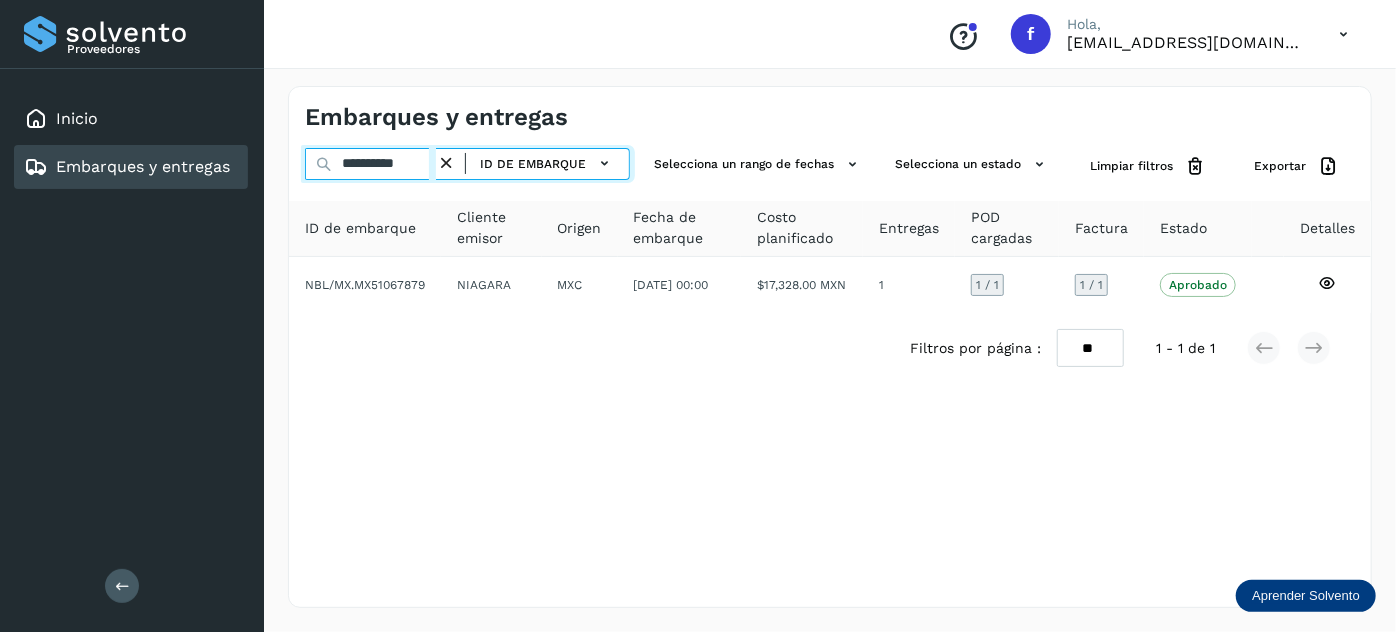 click on "**********" at bounding box center [370, 164] 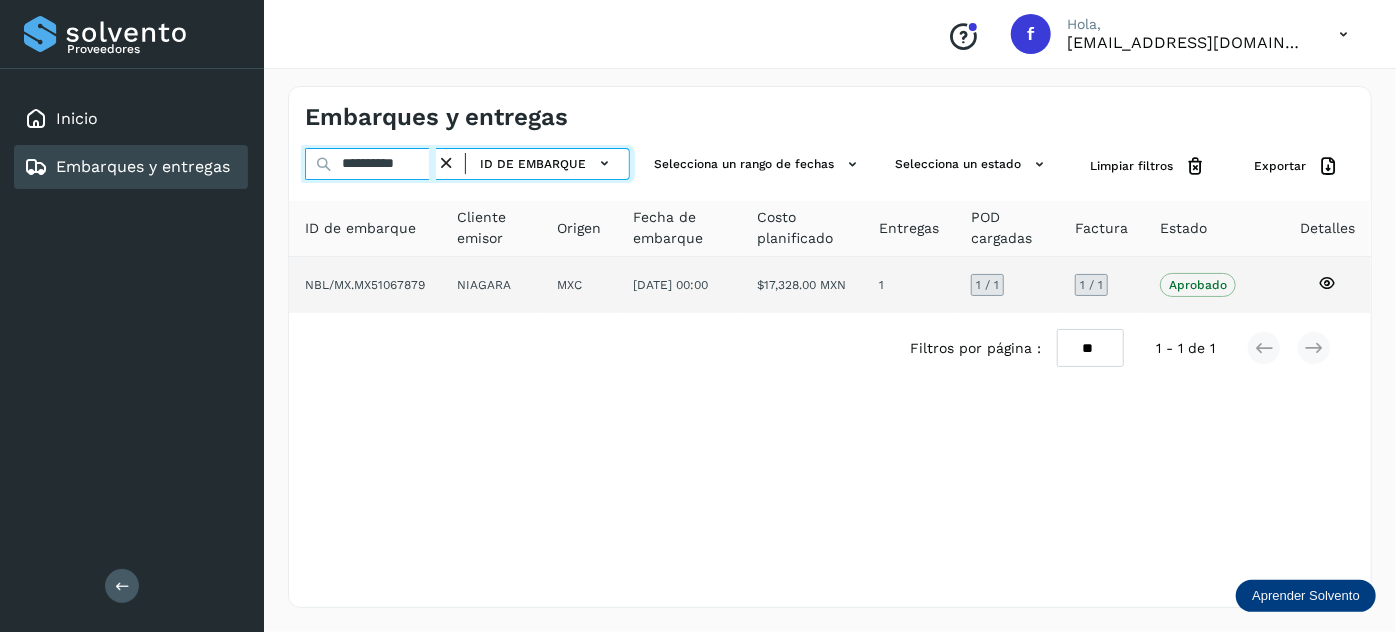 paste 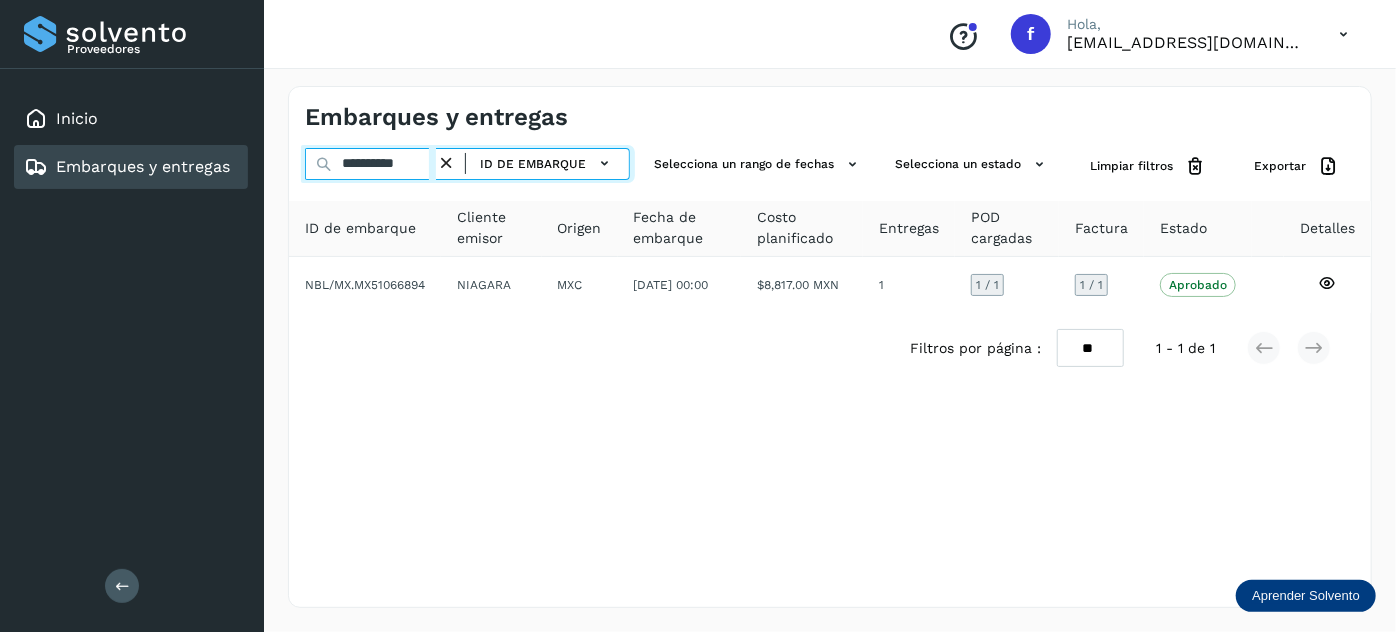 click on "**********" at bounding box center [370, 164] 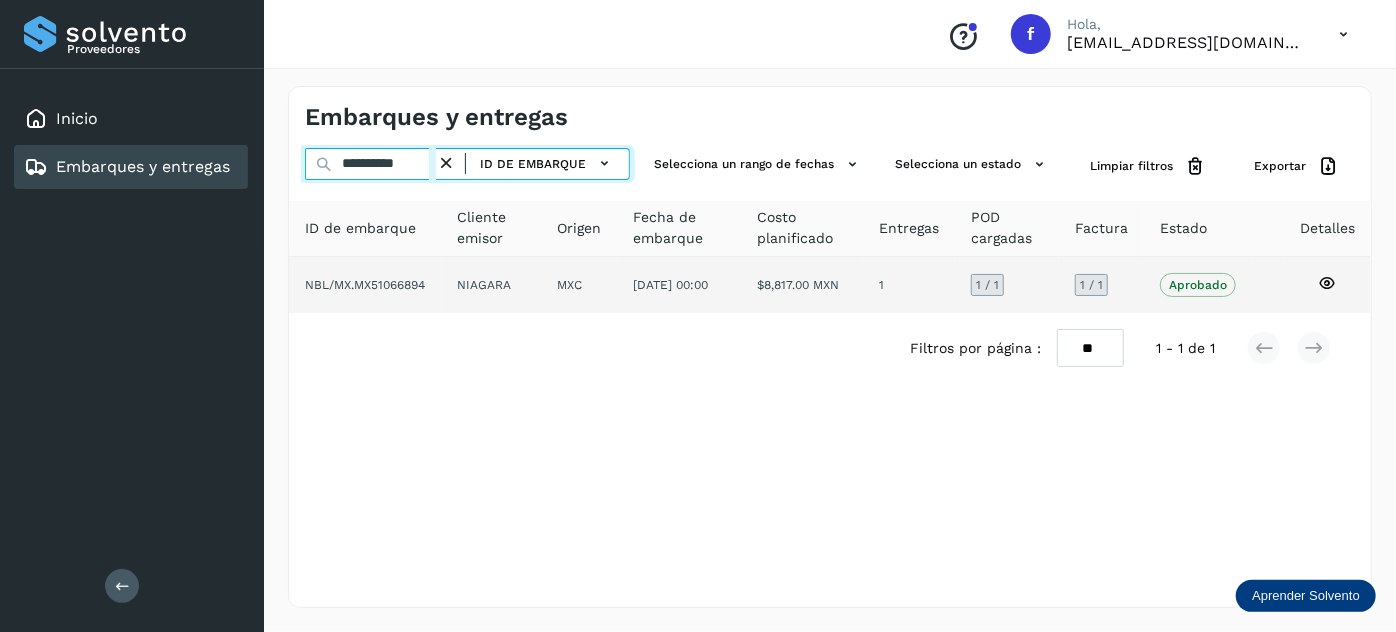 paste 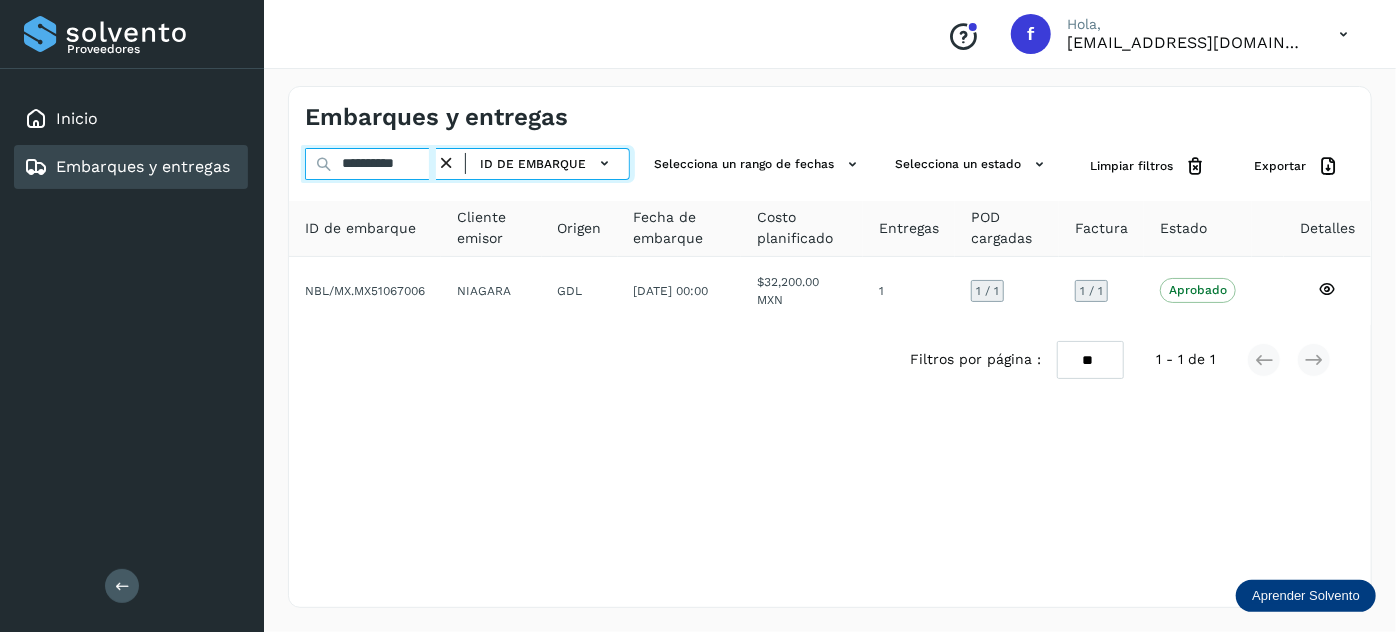 click on "**********" at bounding box center [370, 164] 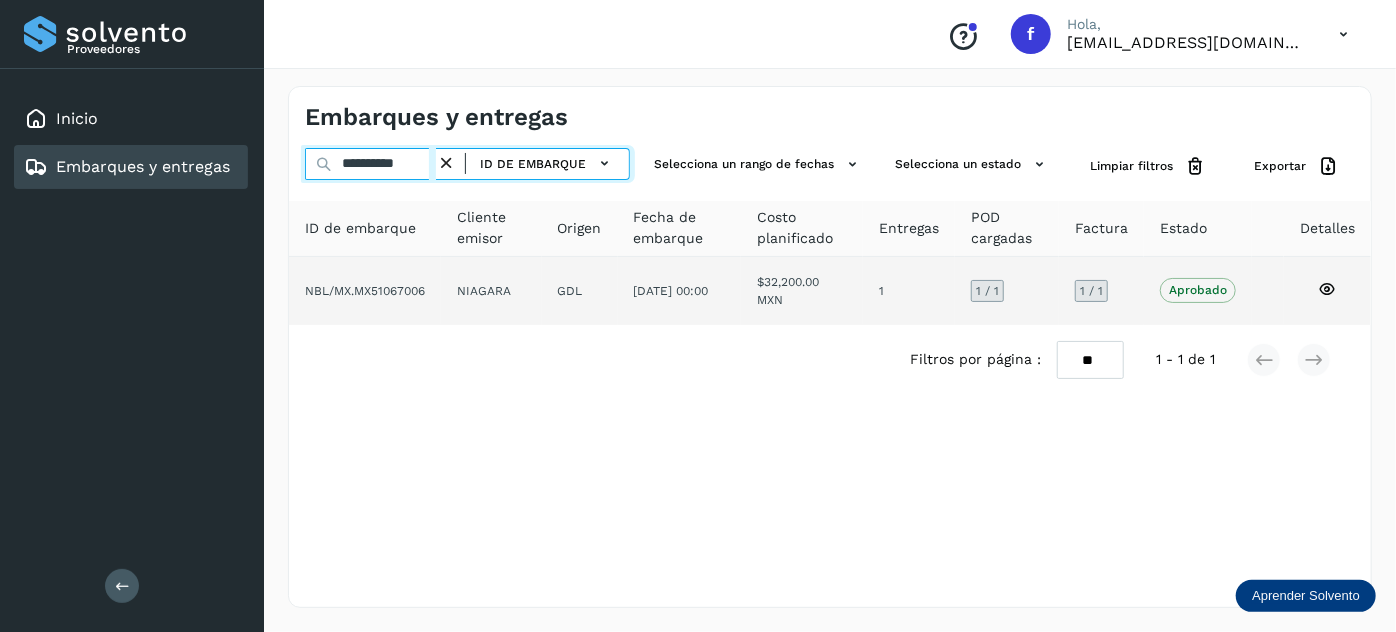paste 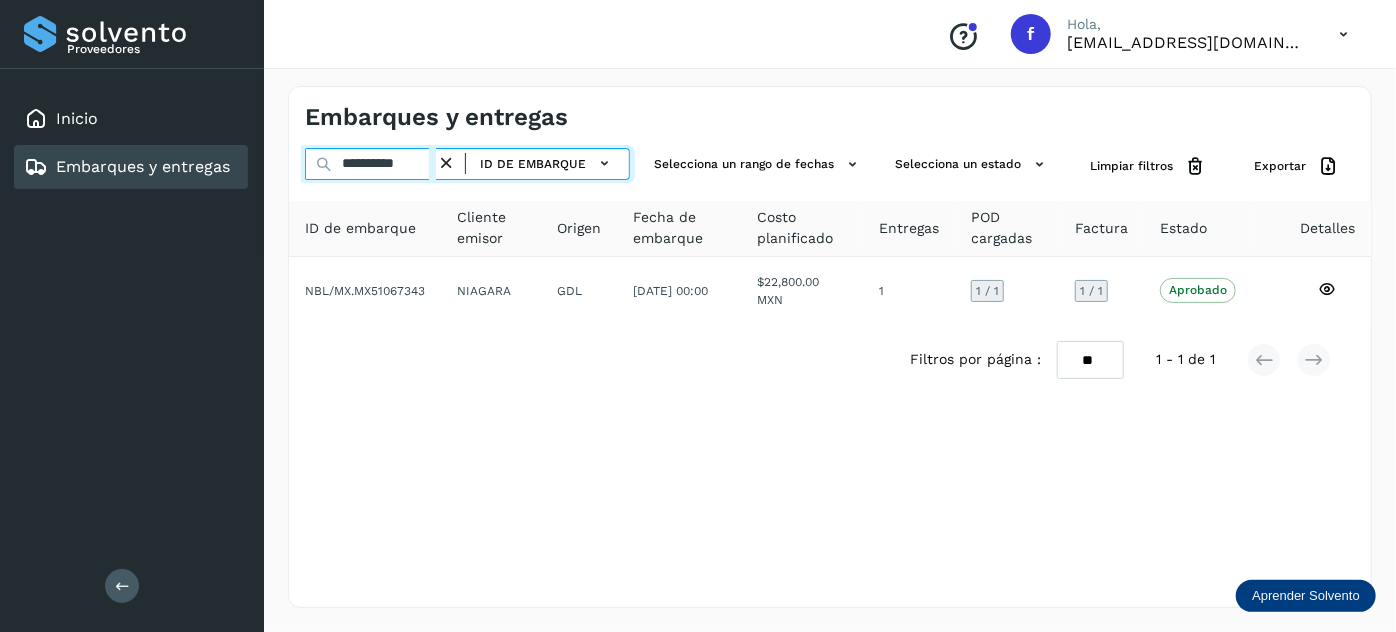 click on "**********" at bounding box center (370, 164) 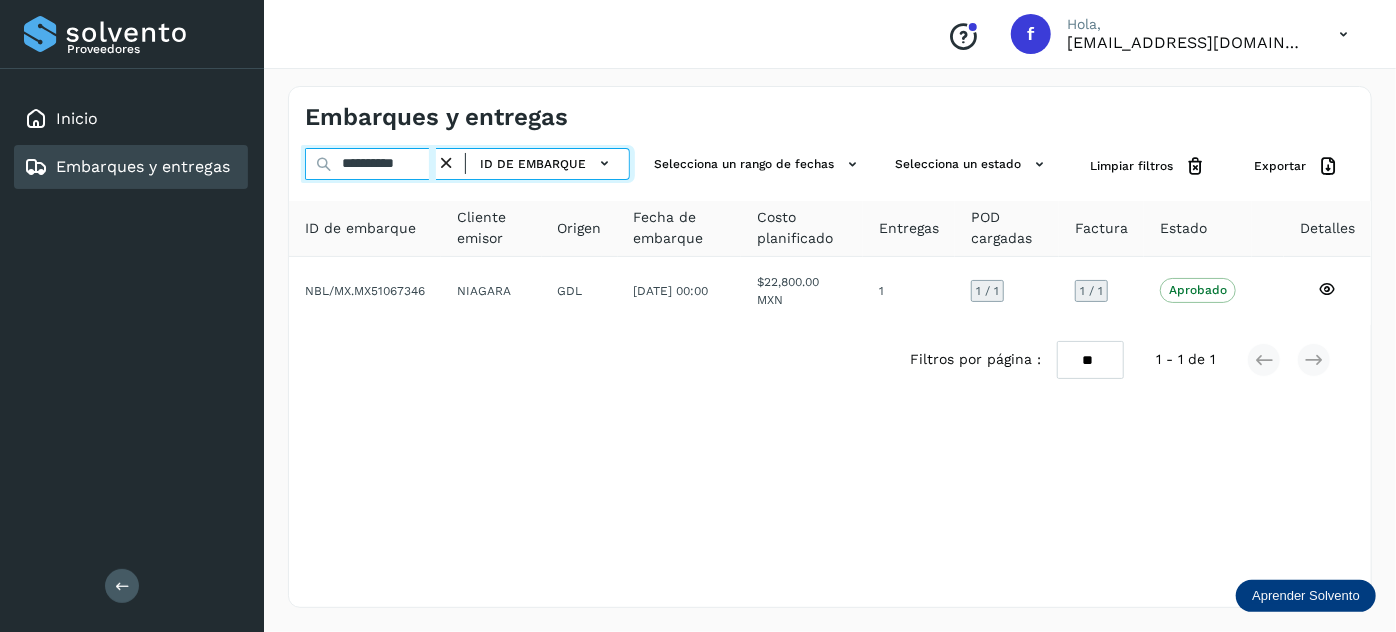 click on "**********" at bounding box center (370, 164) 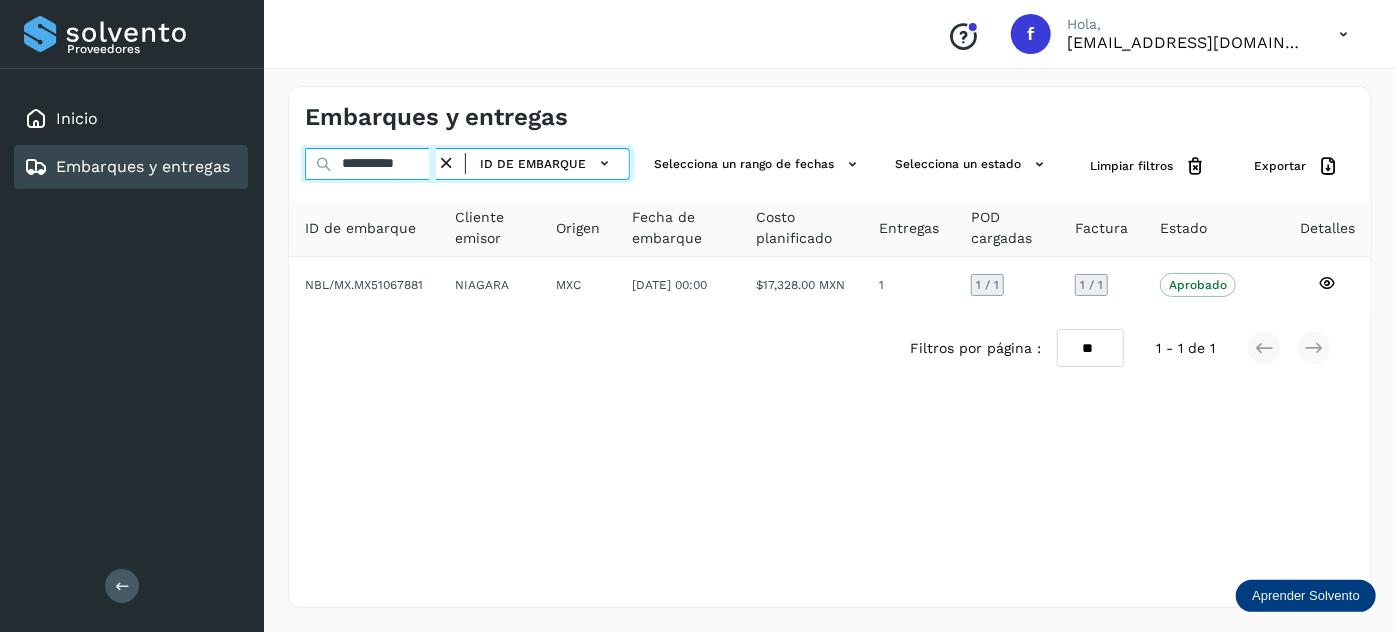 click on "**********" at bounding box center (370, 164) 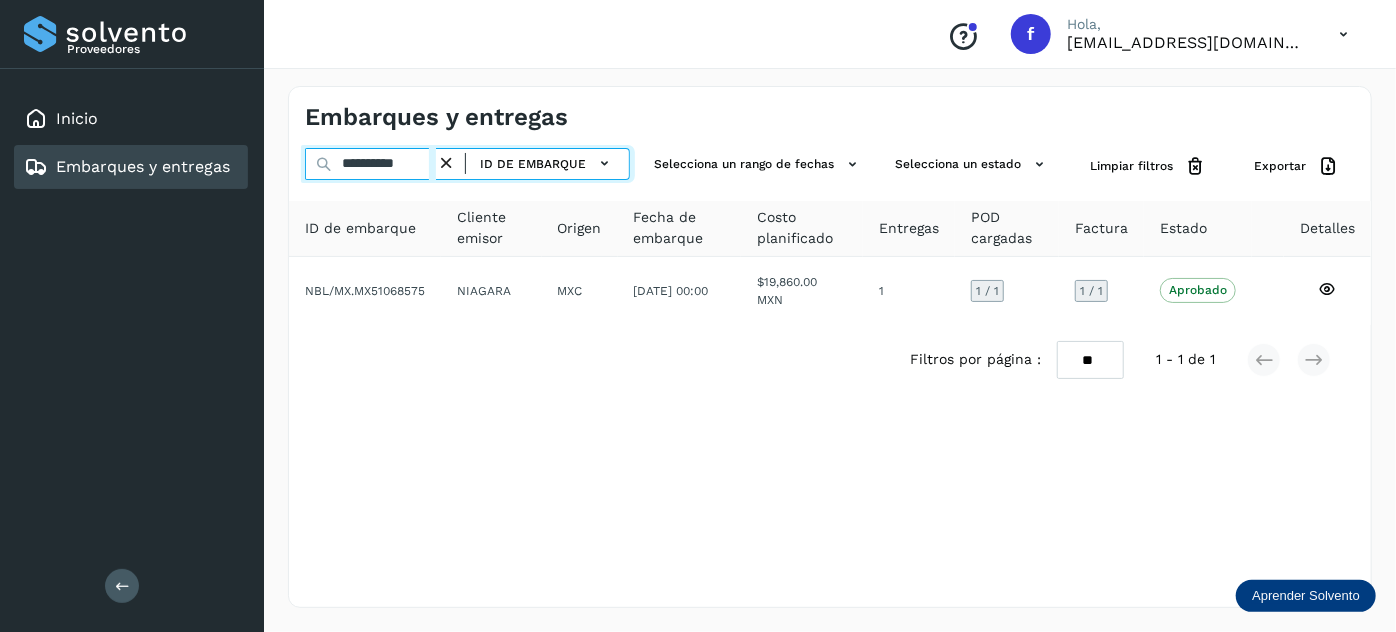 click on "**********" at bounding box center (370, 164) 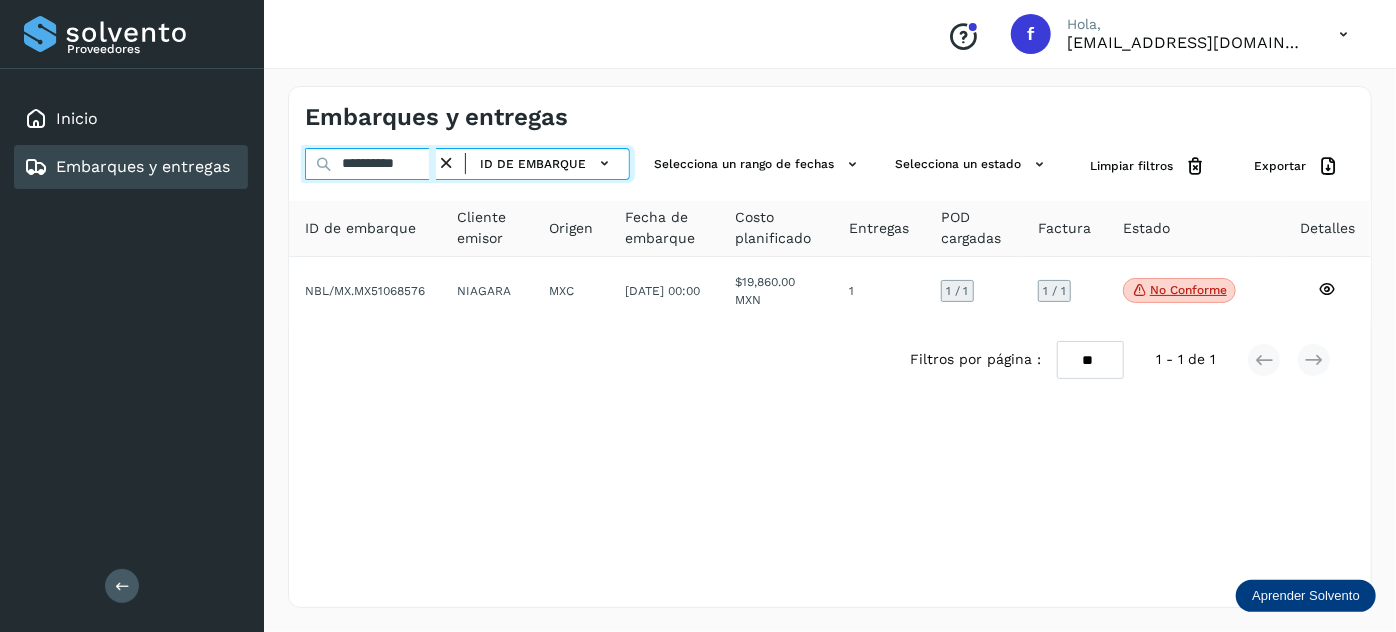 type on "**********" 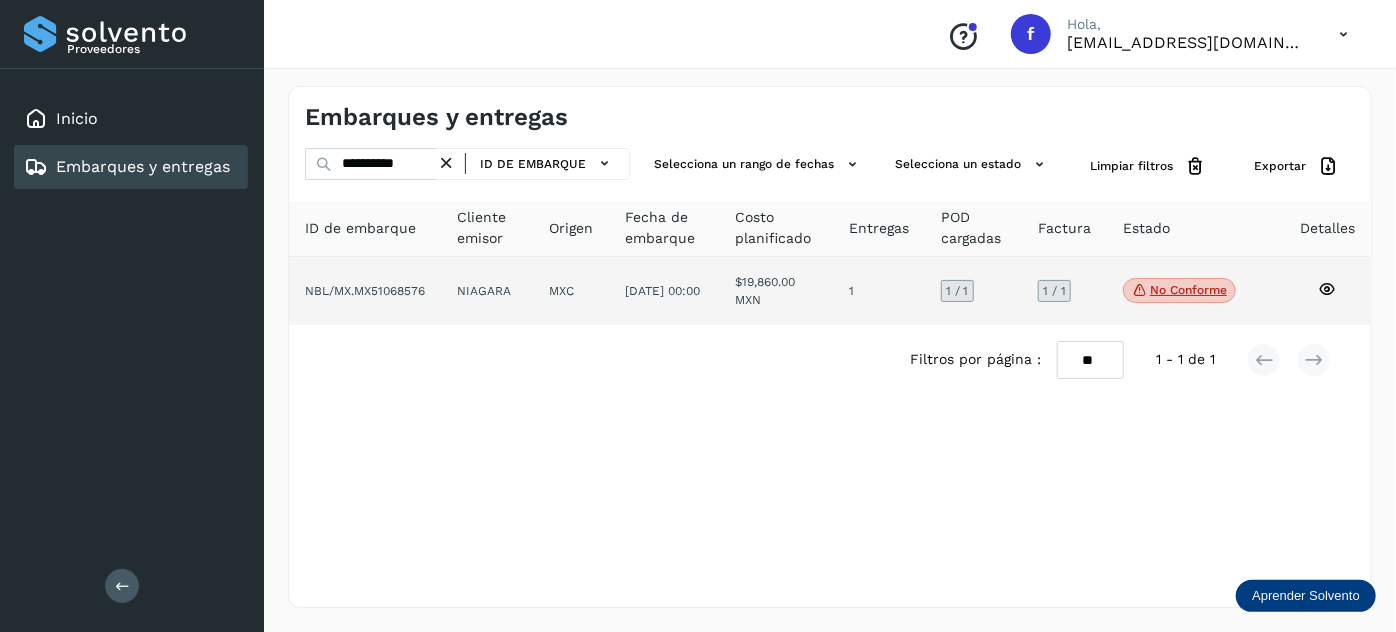click on "MXC" 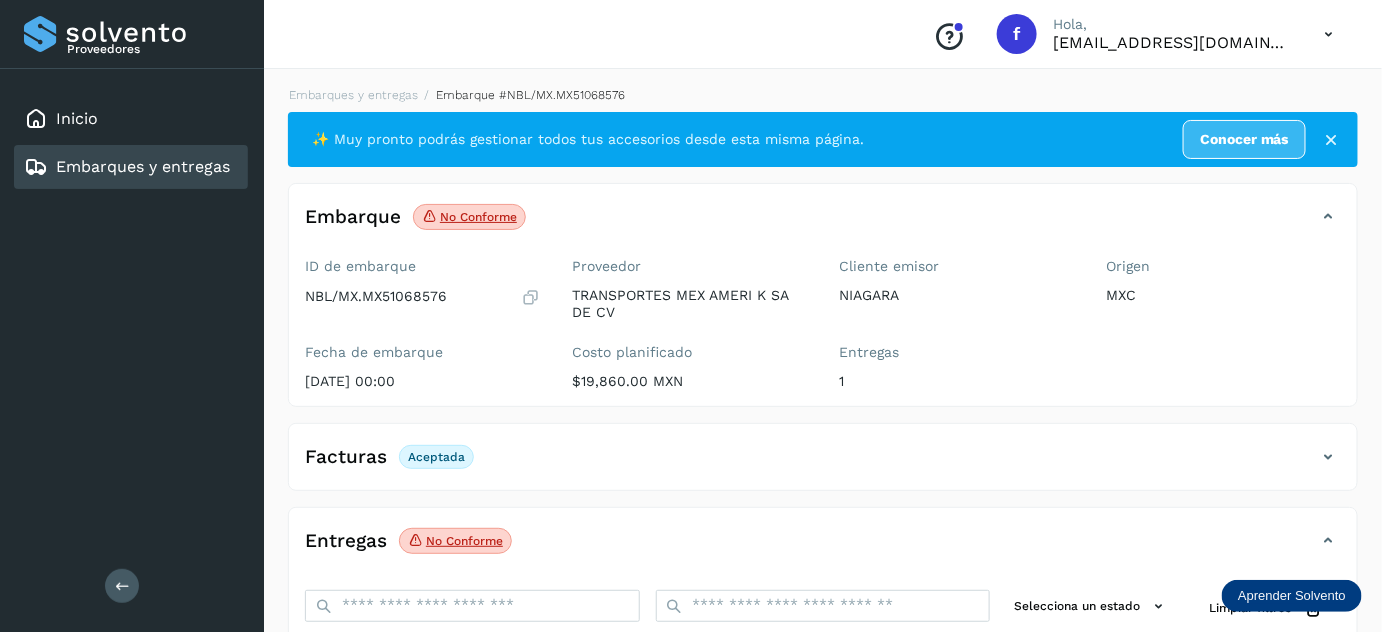 scroll, scrollTop: 325, scrollLeft: 0, axis: vertical 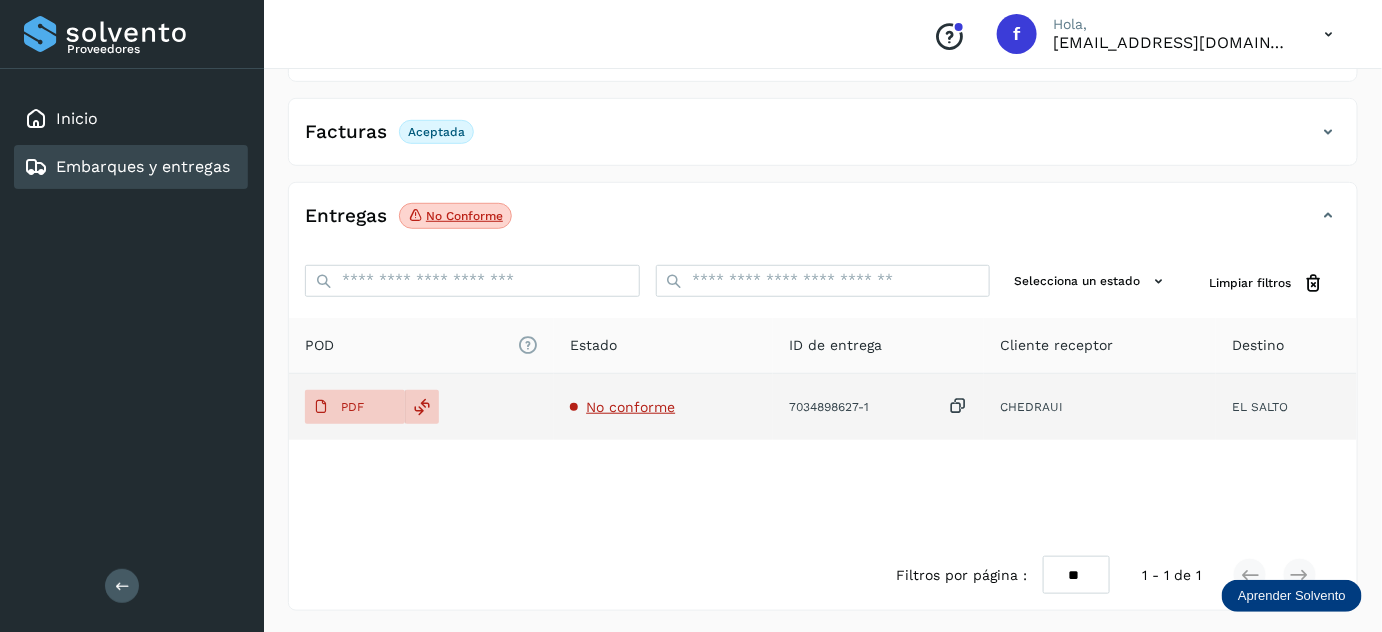 click on "No conforme" at bounding box center [630, 407] 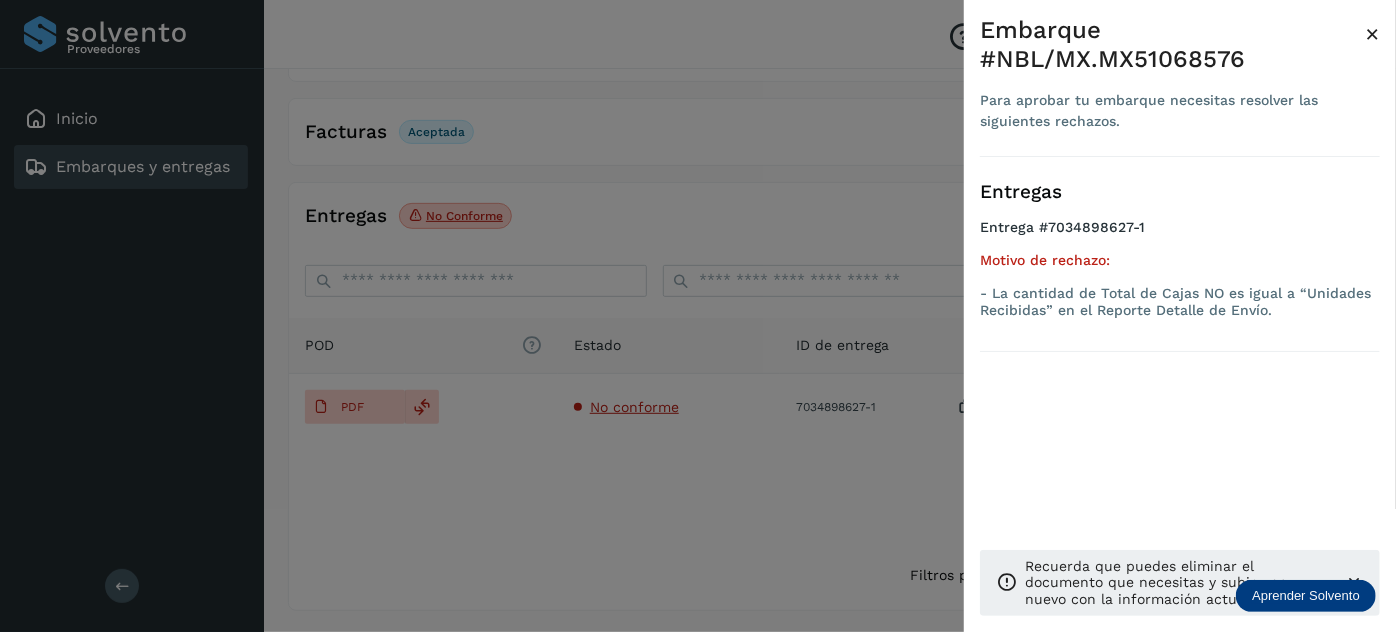 click on "×" at bounding box center (1372, 34) 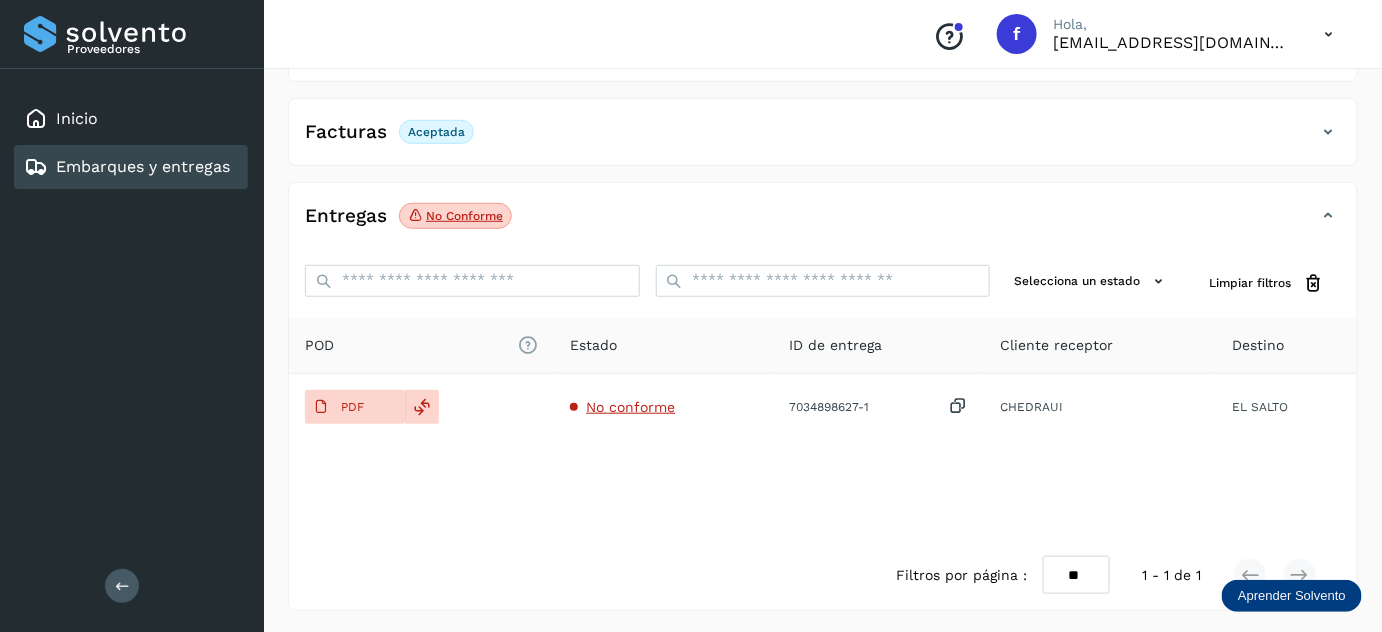 scroll, scrollTop: 0, scrollLeft: 0, axis: both 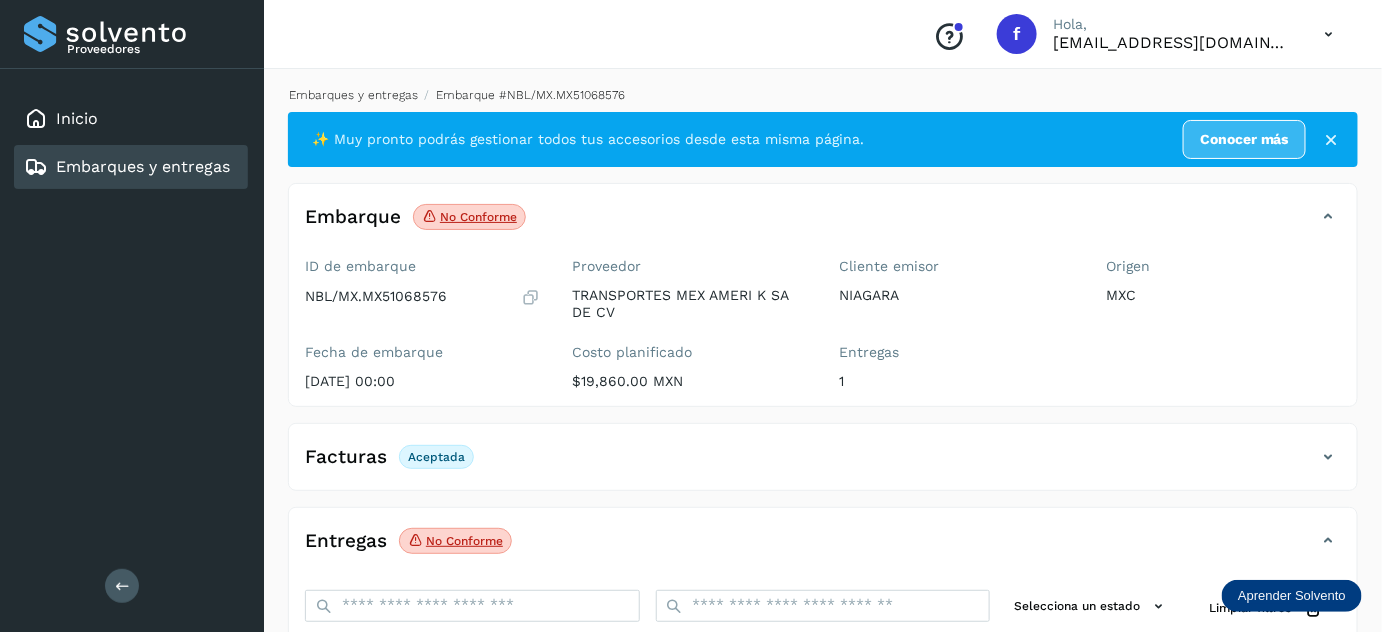 click on "Embarques y entregas" at bounding box center (353, 95) 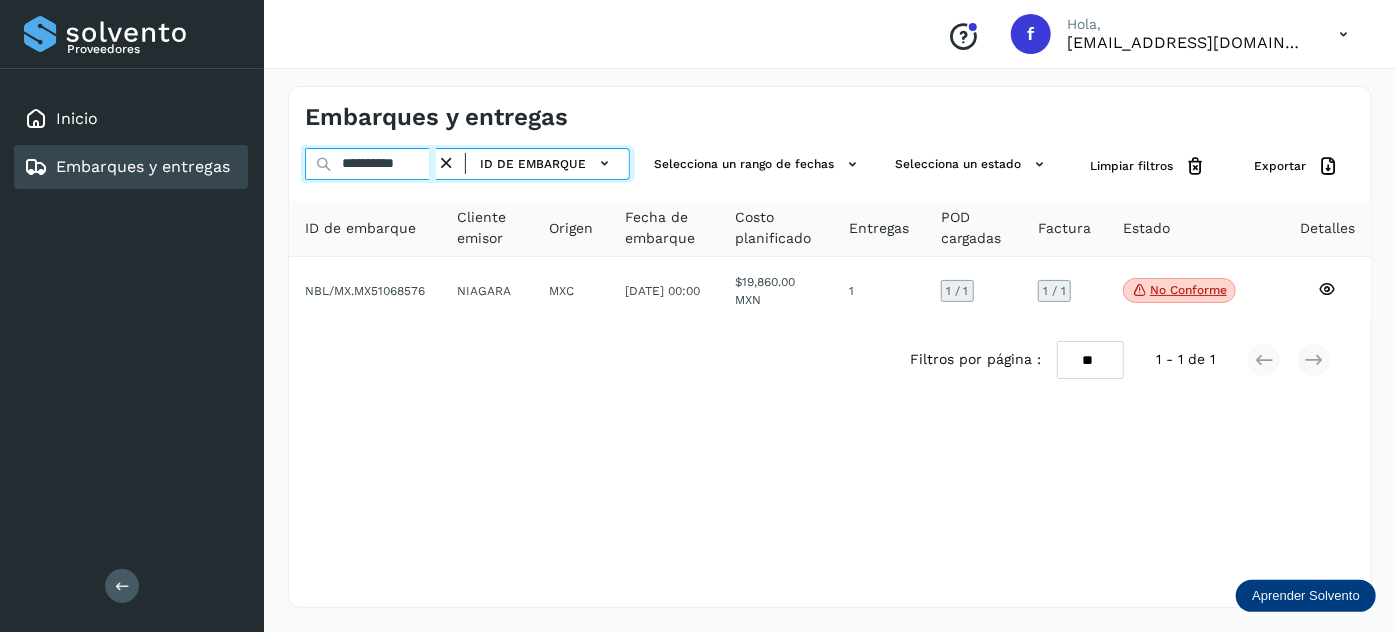 click on "**********" at bounding box center (370, 164) 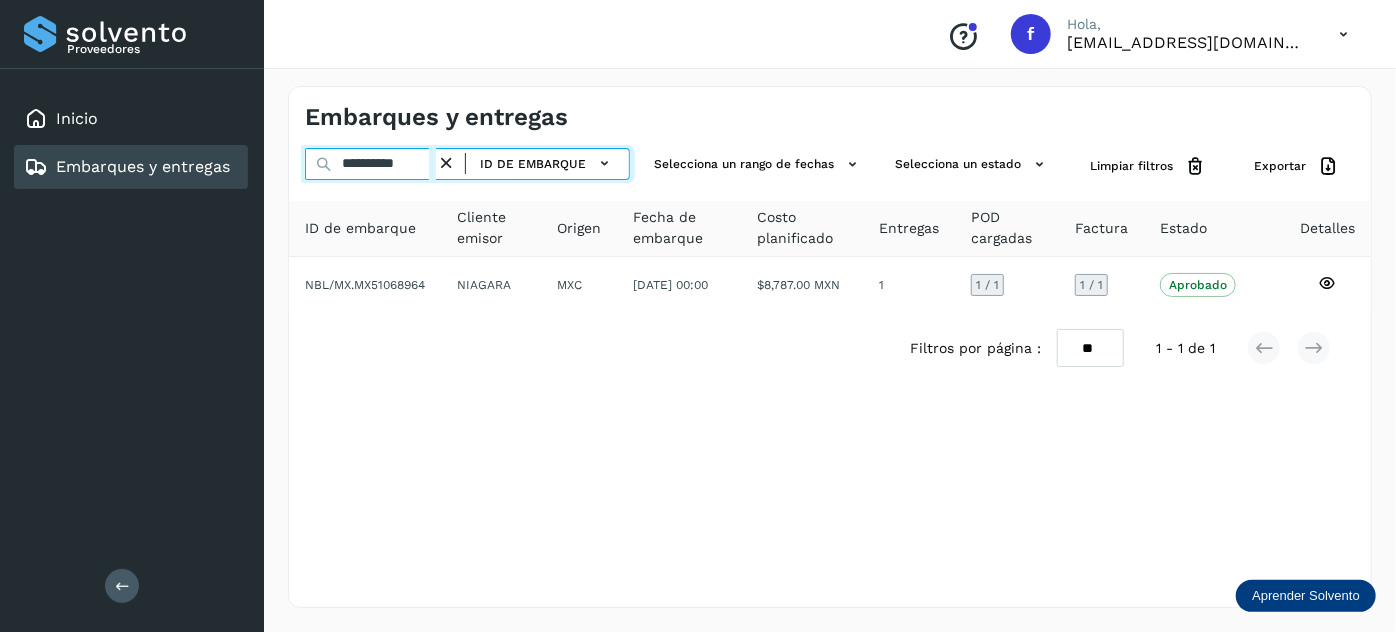 click on "**********" at bounding box center (370, 164) 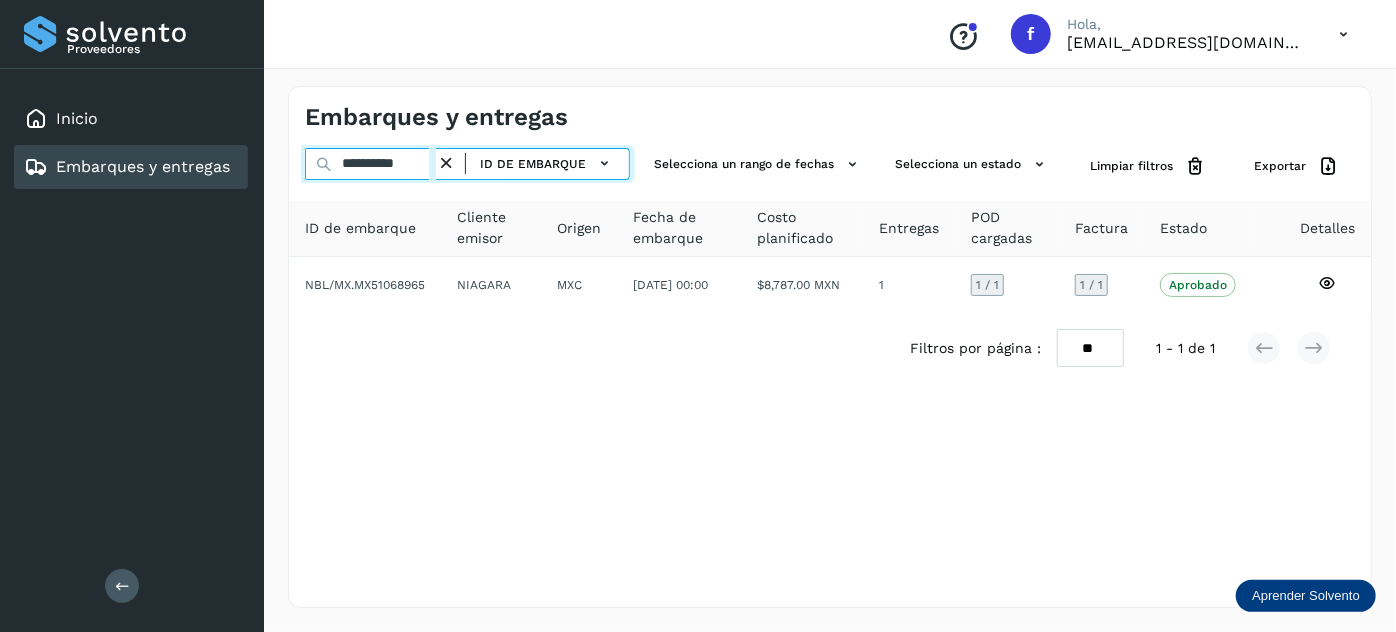 click on "**********" at bounding box center [370, 164] 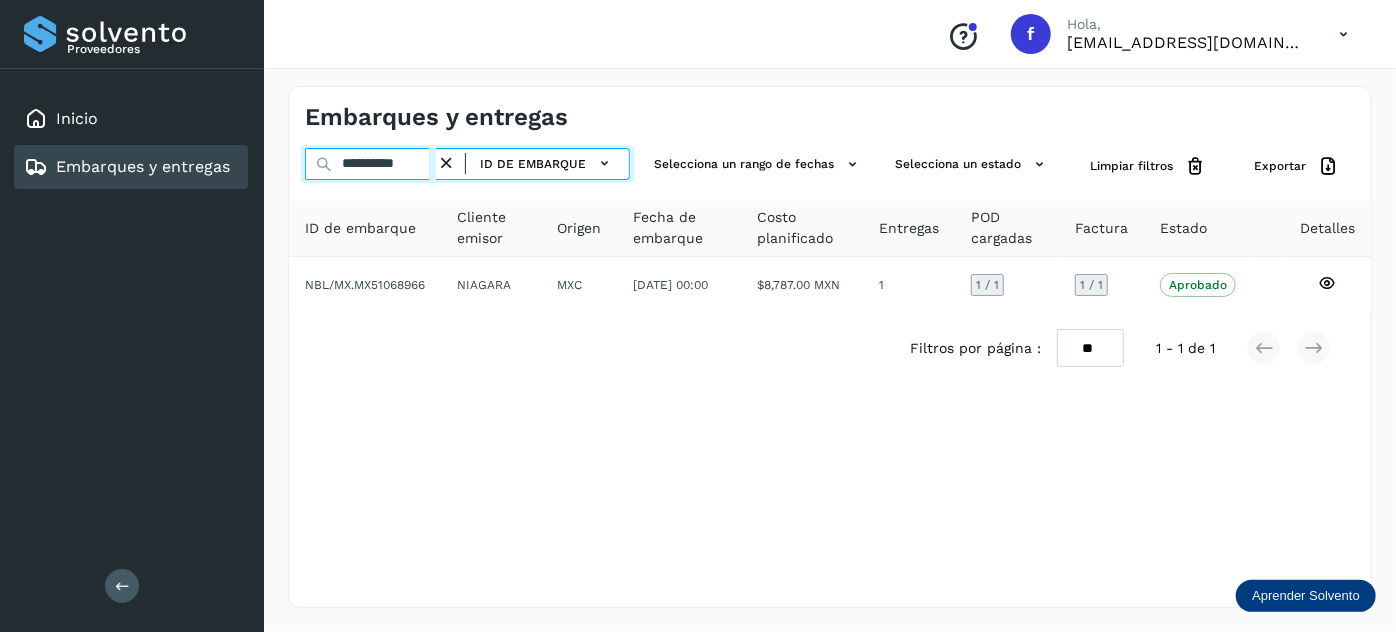 click on "**********" at bounding box center (370, 164) 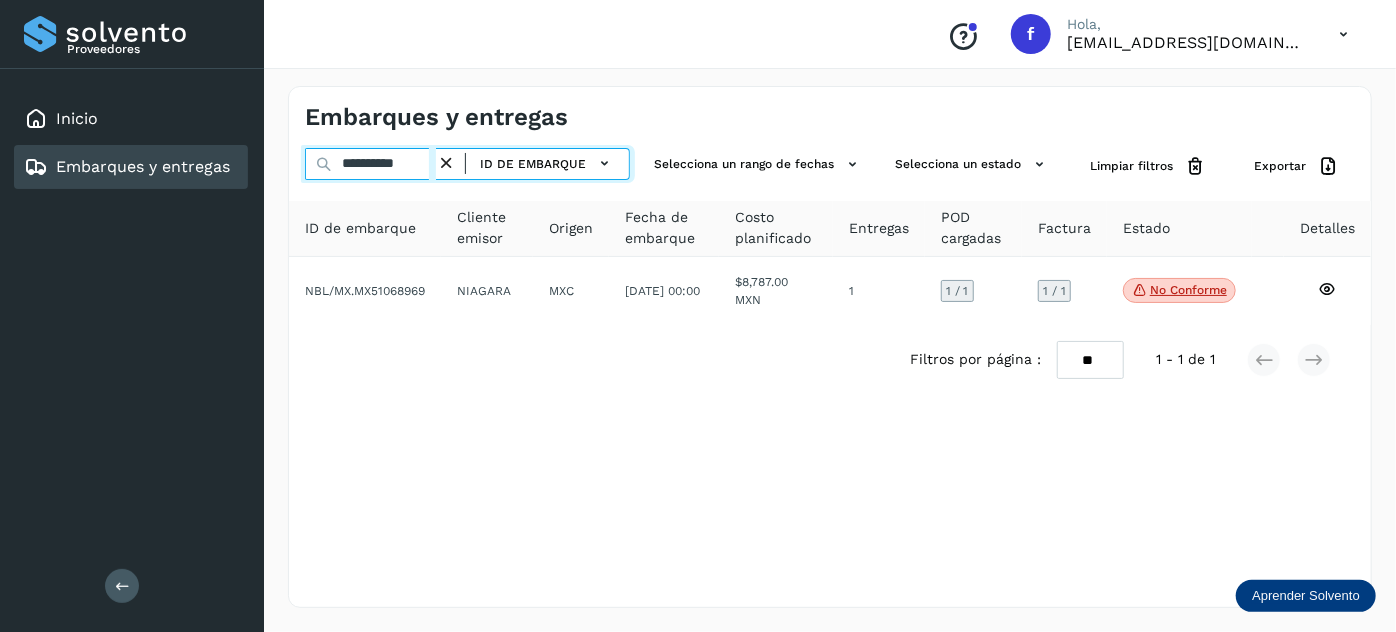 type on "**********" 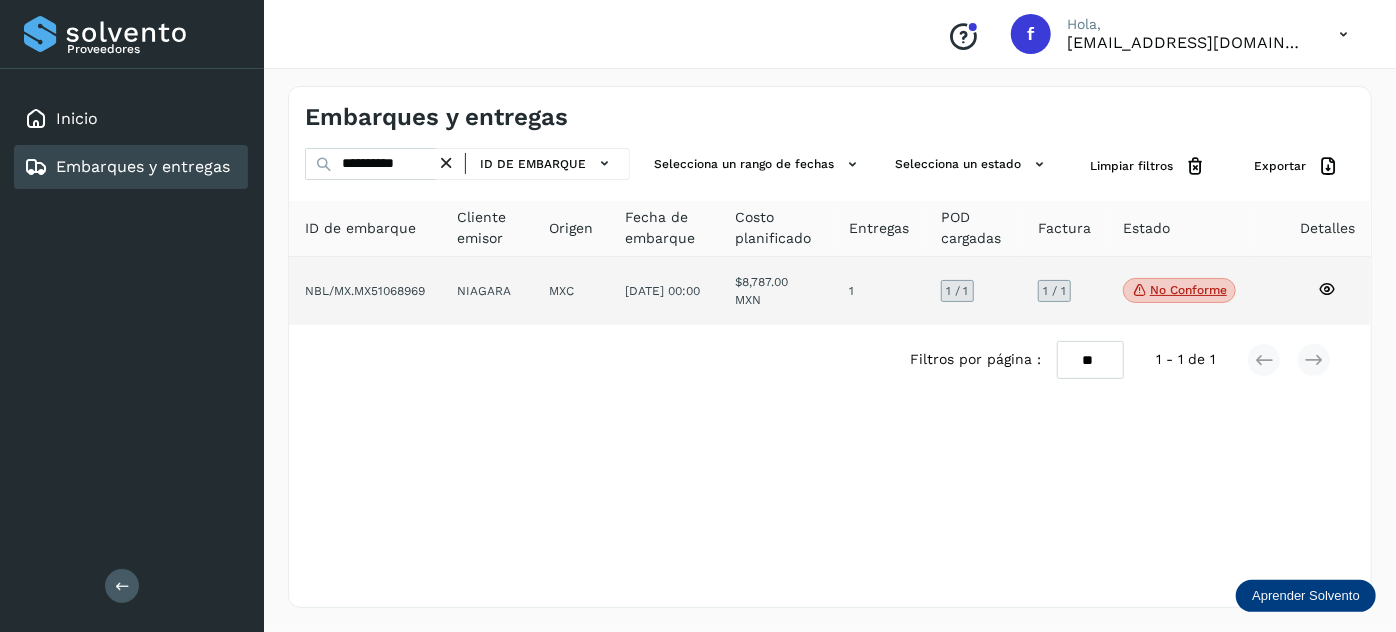 click on "1" 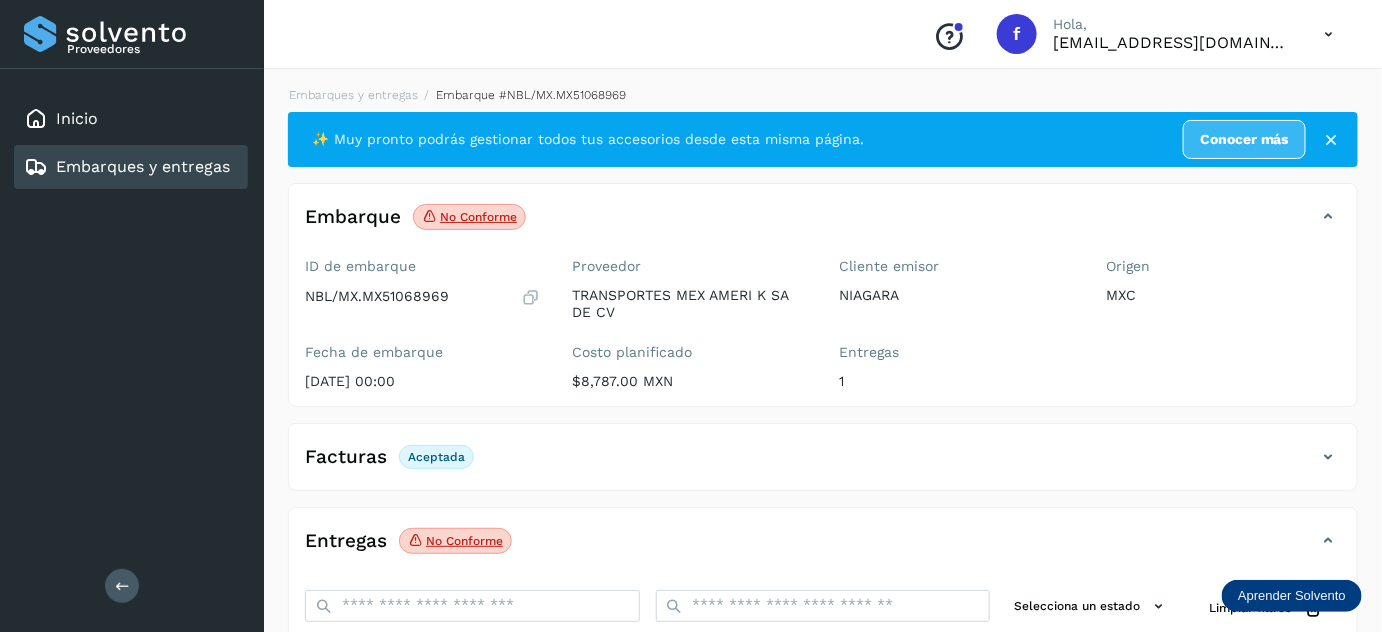 scroll, scrollTop: 325, scrollLeft: 0, axis: vertical 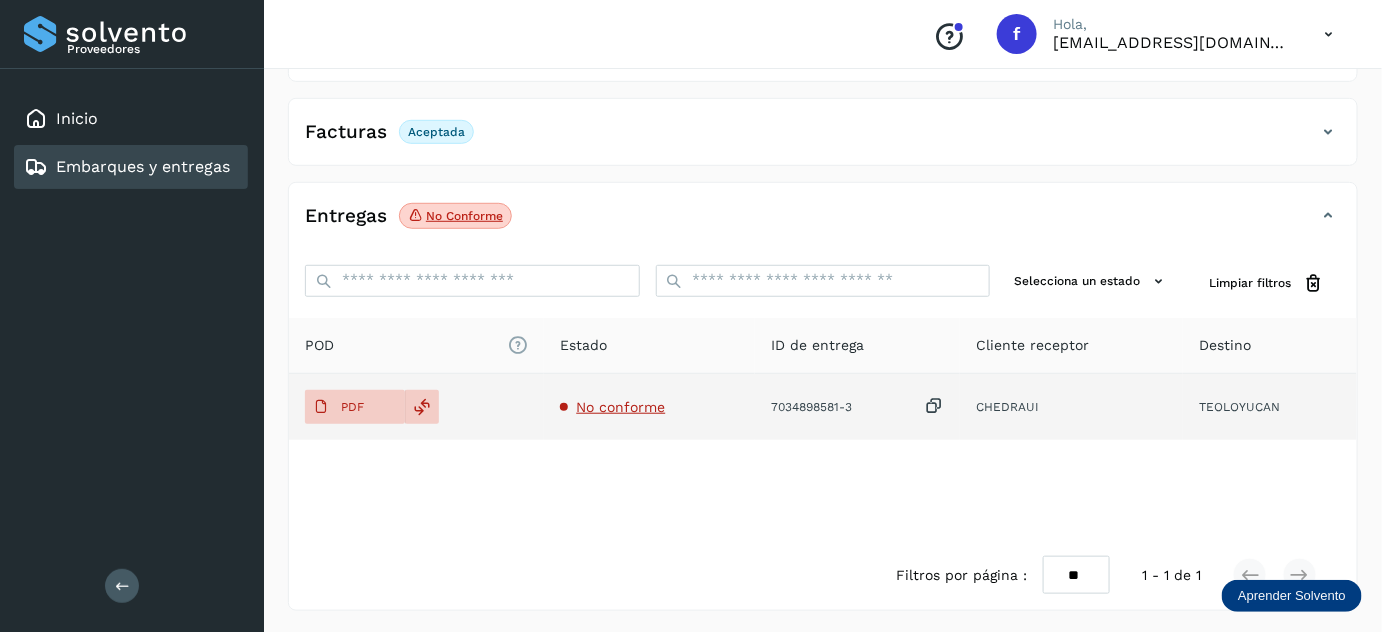 click on "No conforme" at bounding box center (620, 407) 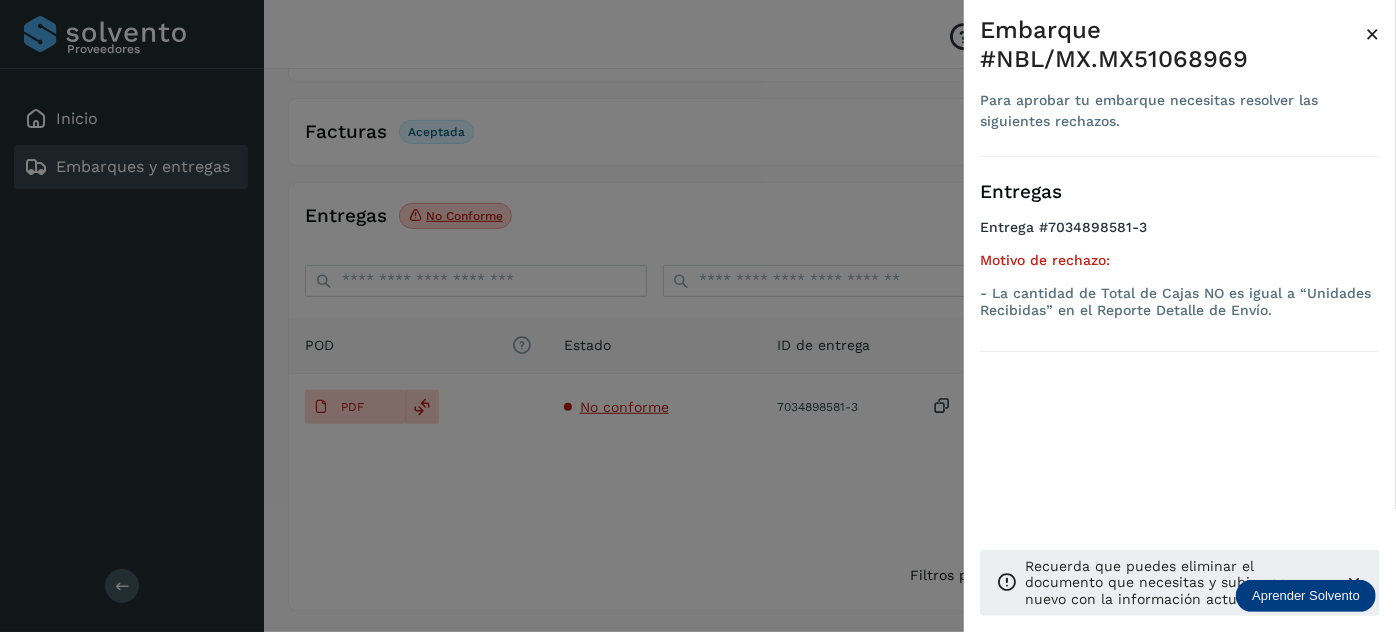 click on "×" at bounding box center [1372, 34] 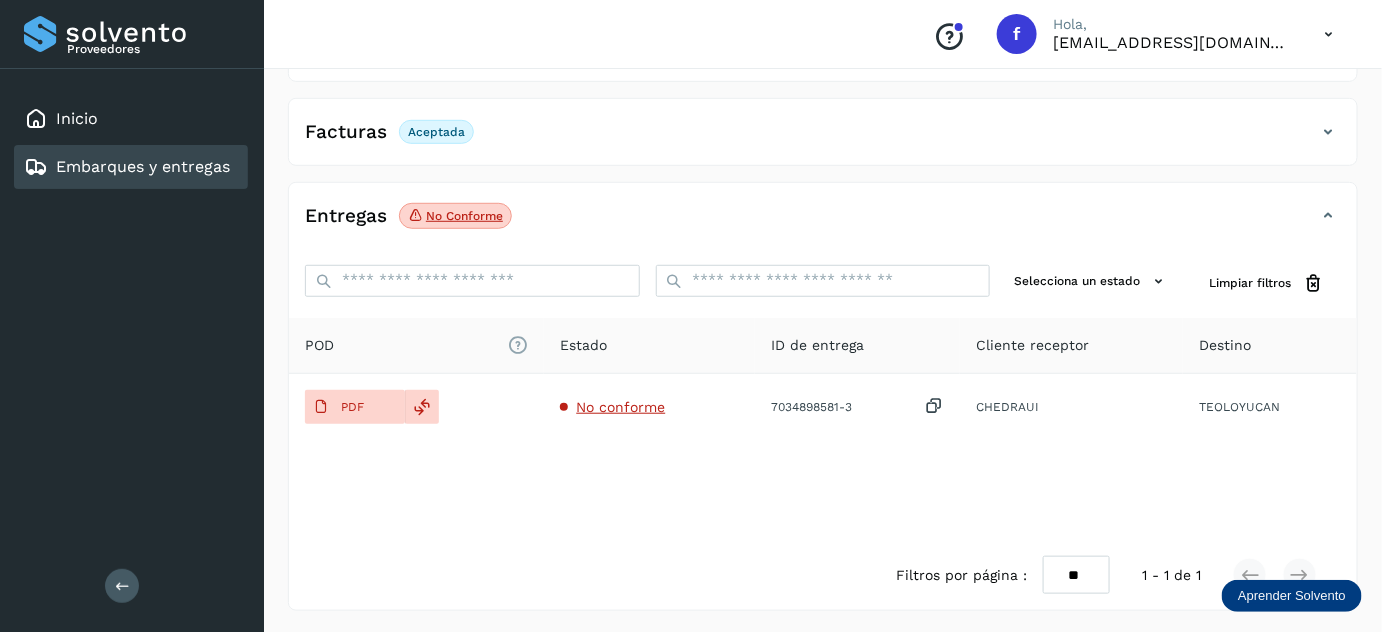 scroll, scrollTop: 0, scrollLeft: 0, axis: both 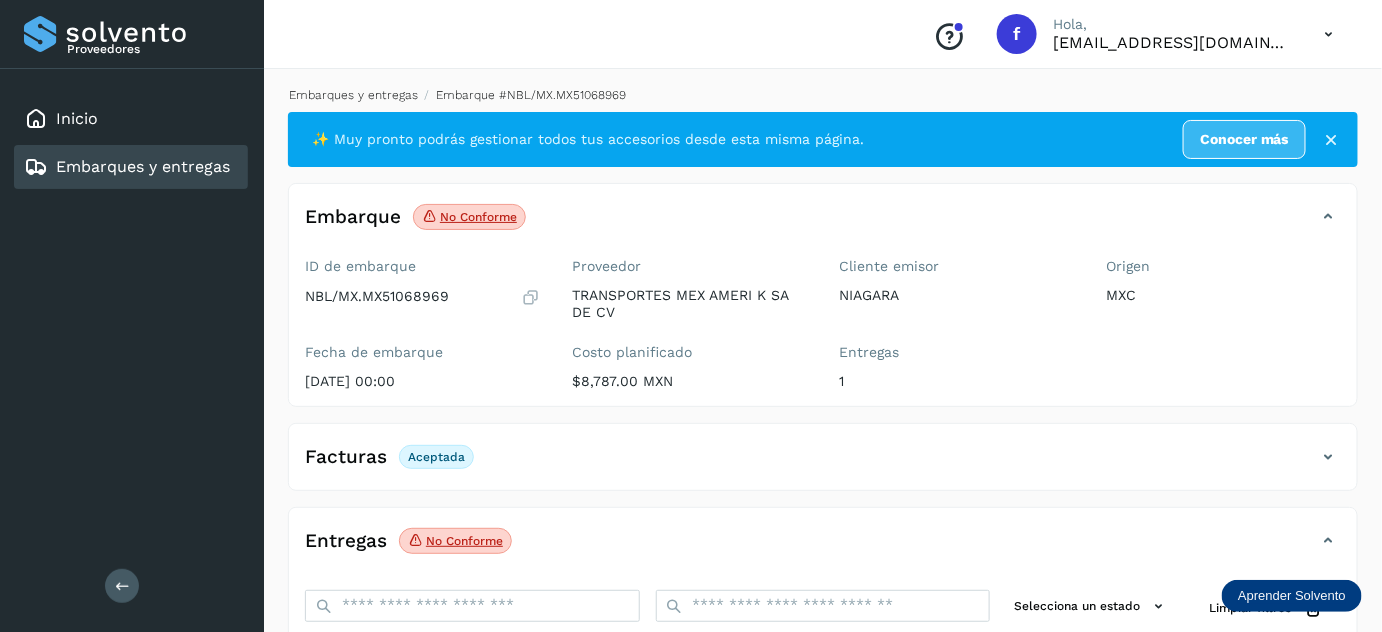 click on "Embarques y entregas" at bounding box center (353, 95) 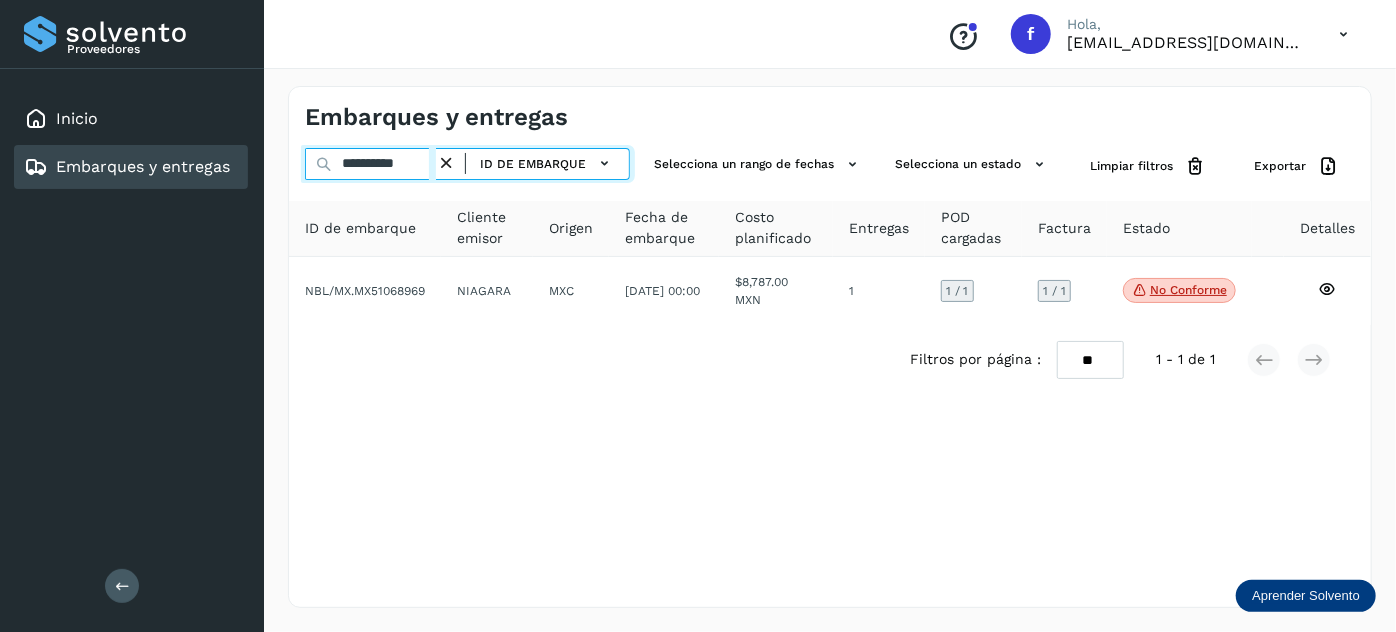 click on "**********" at bounding box center (370, 164) 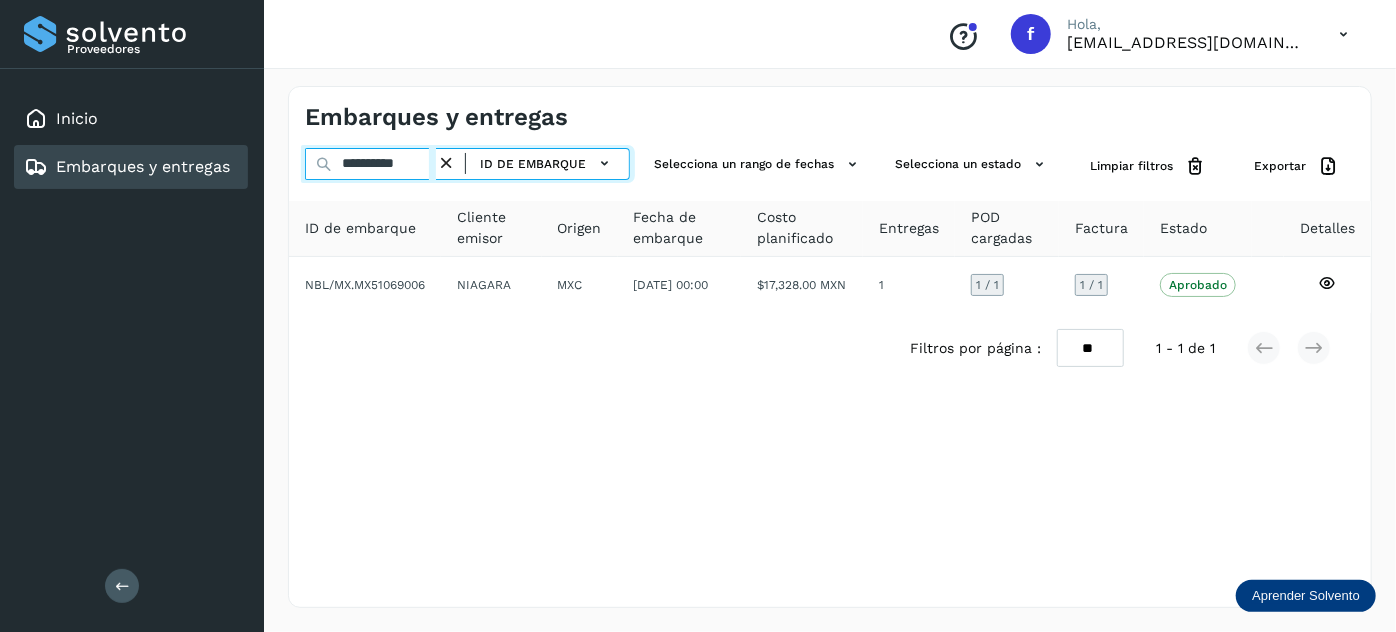click on "**********" at bounding box center [370, 164] 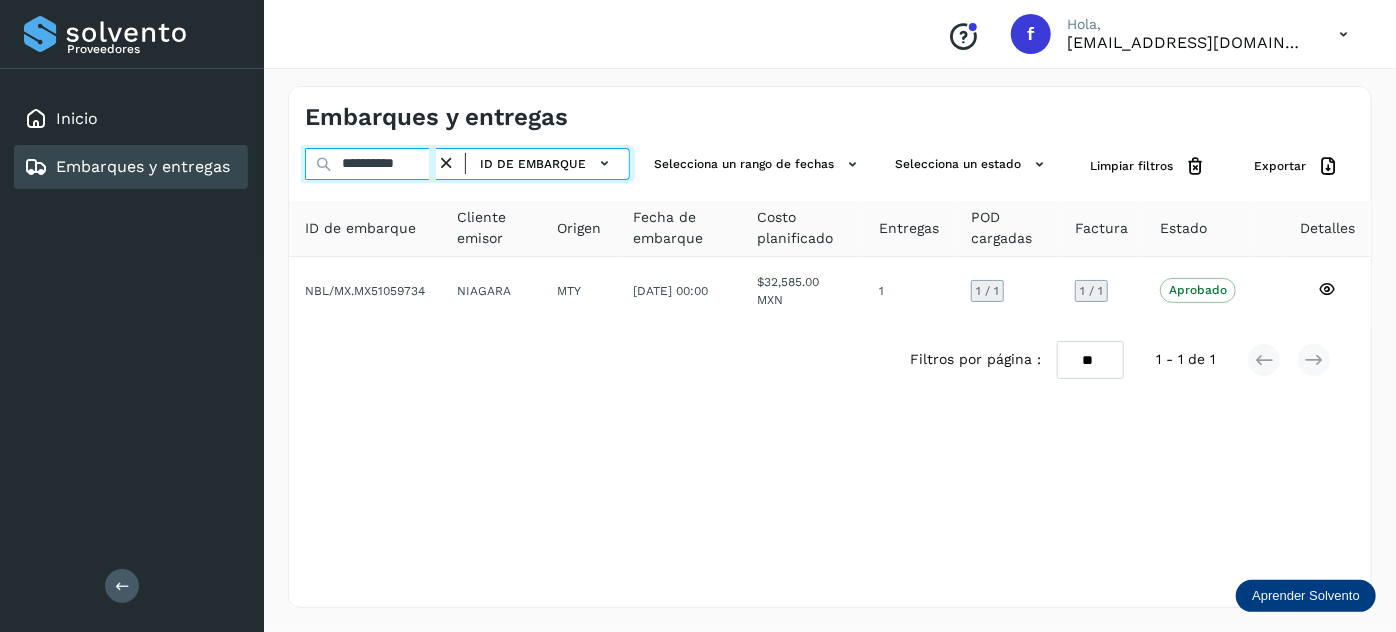 click on "**********" at bounding box center (370, 164) 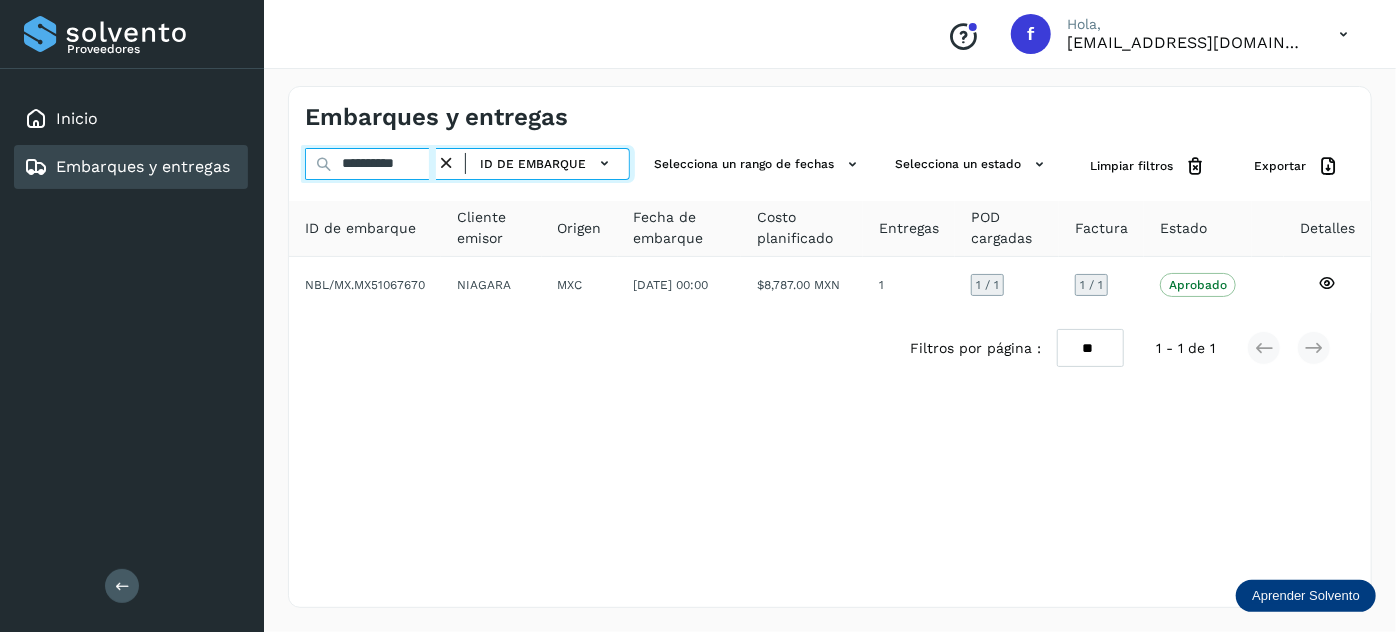 click on "**********" at bounding box center [370, 164] 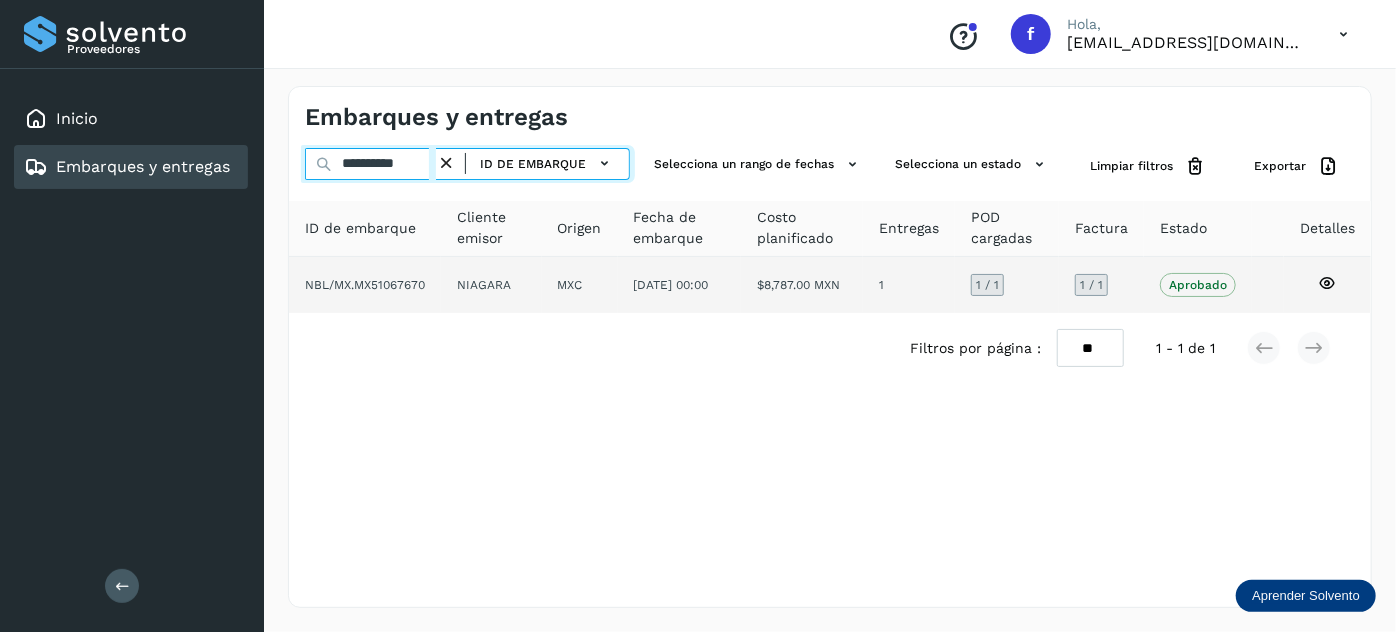 paste 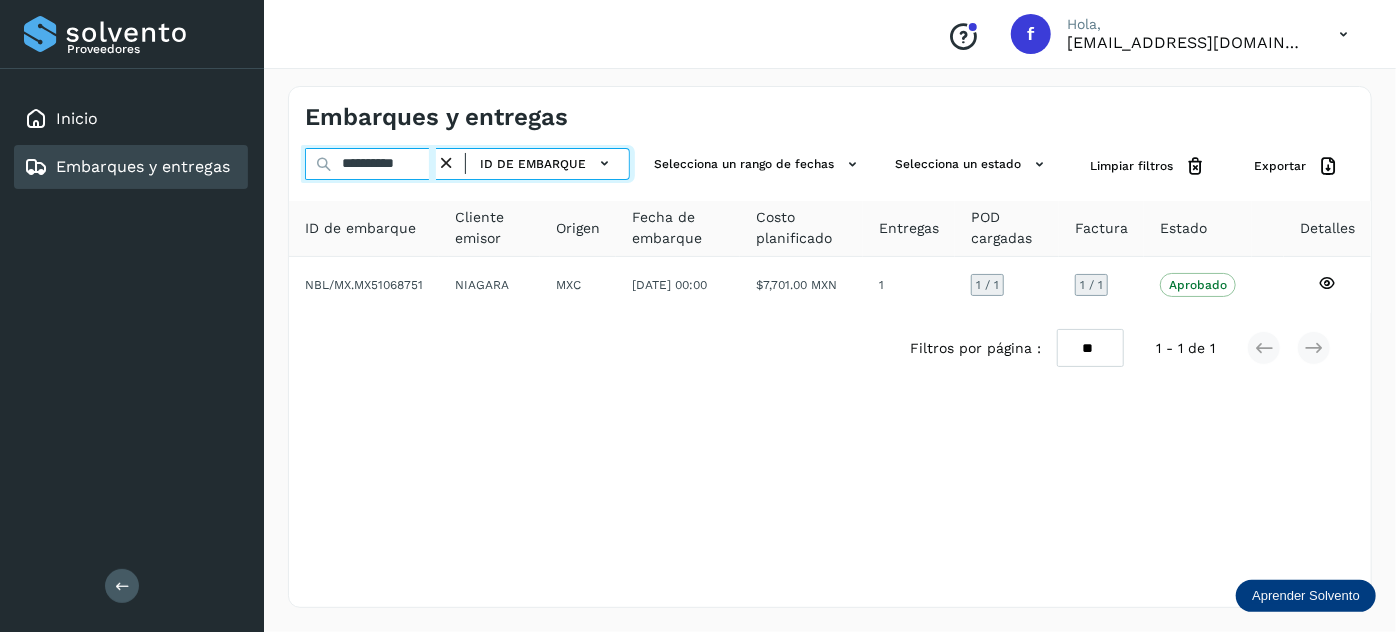 click on "**********" at bounding box center (370, 164) 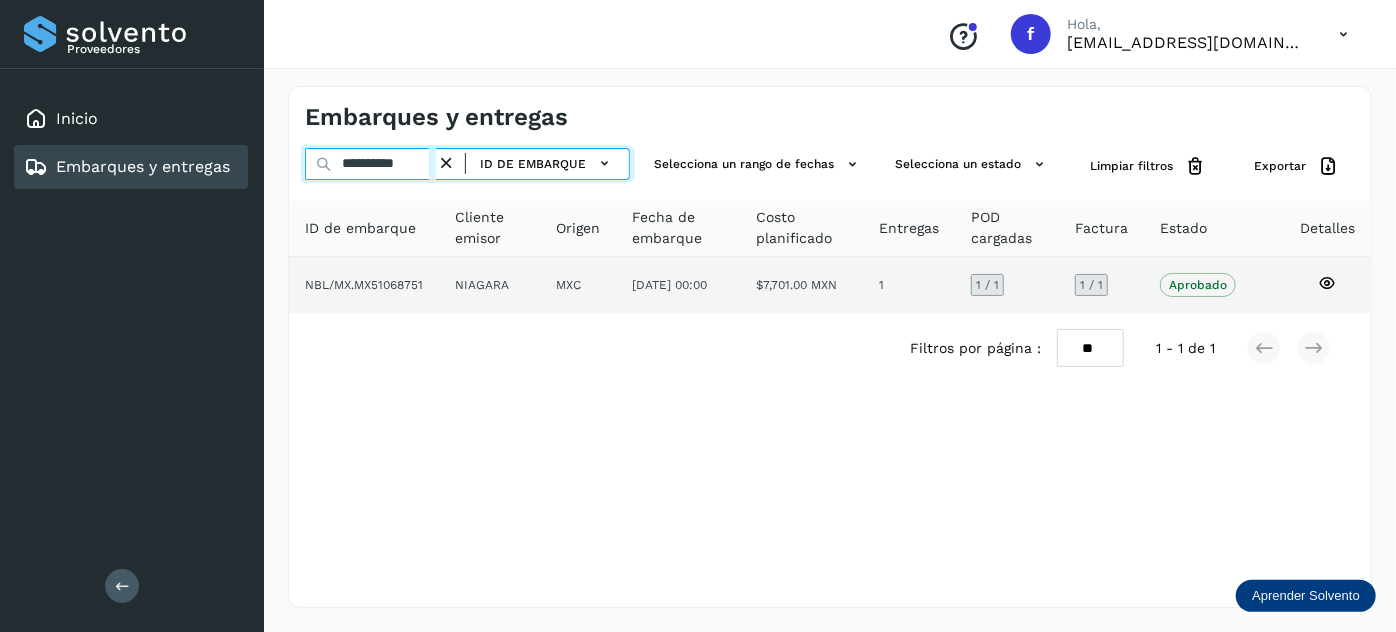 paste 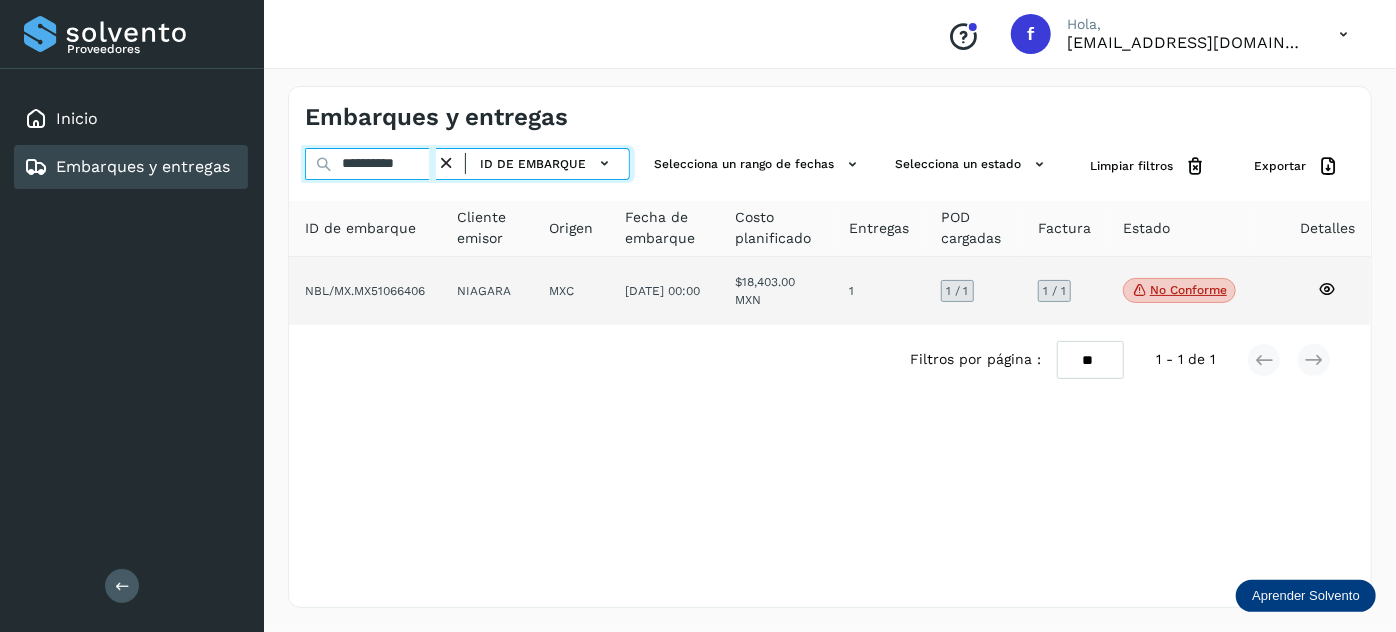 type on "**********" 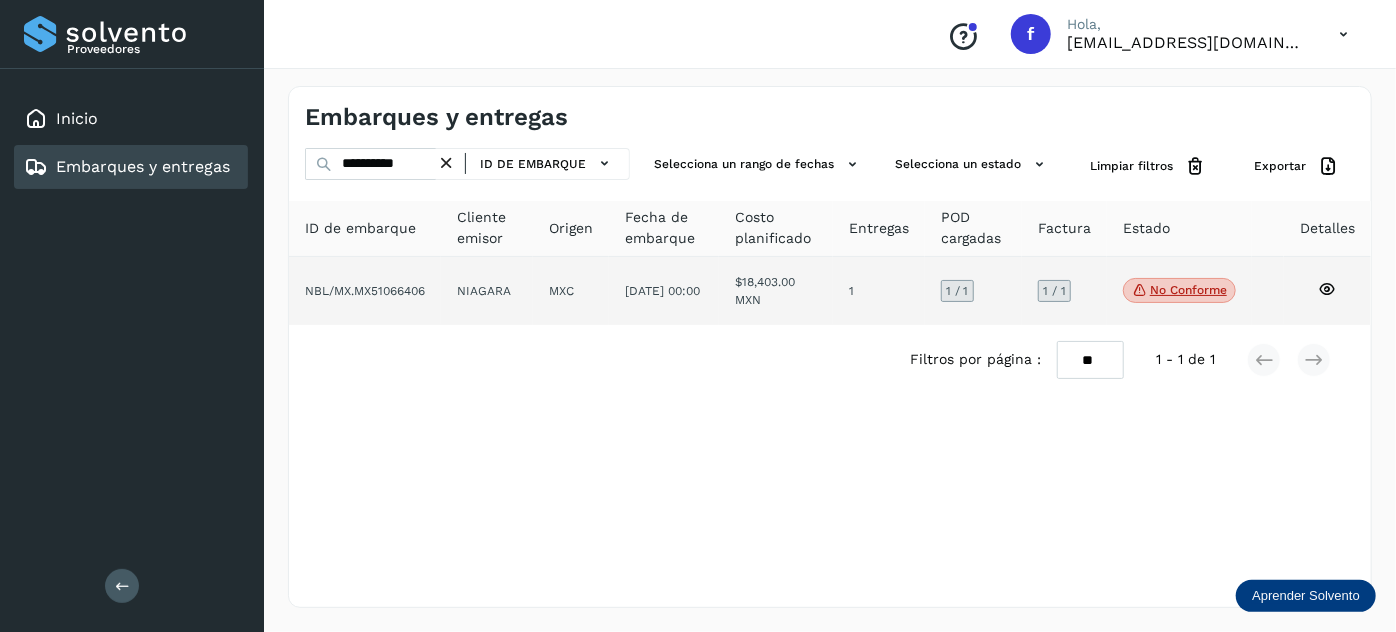click on "[DATE] 00:00" 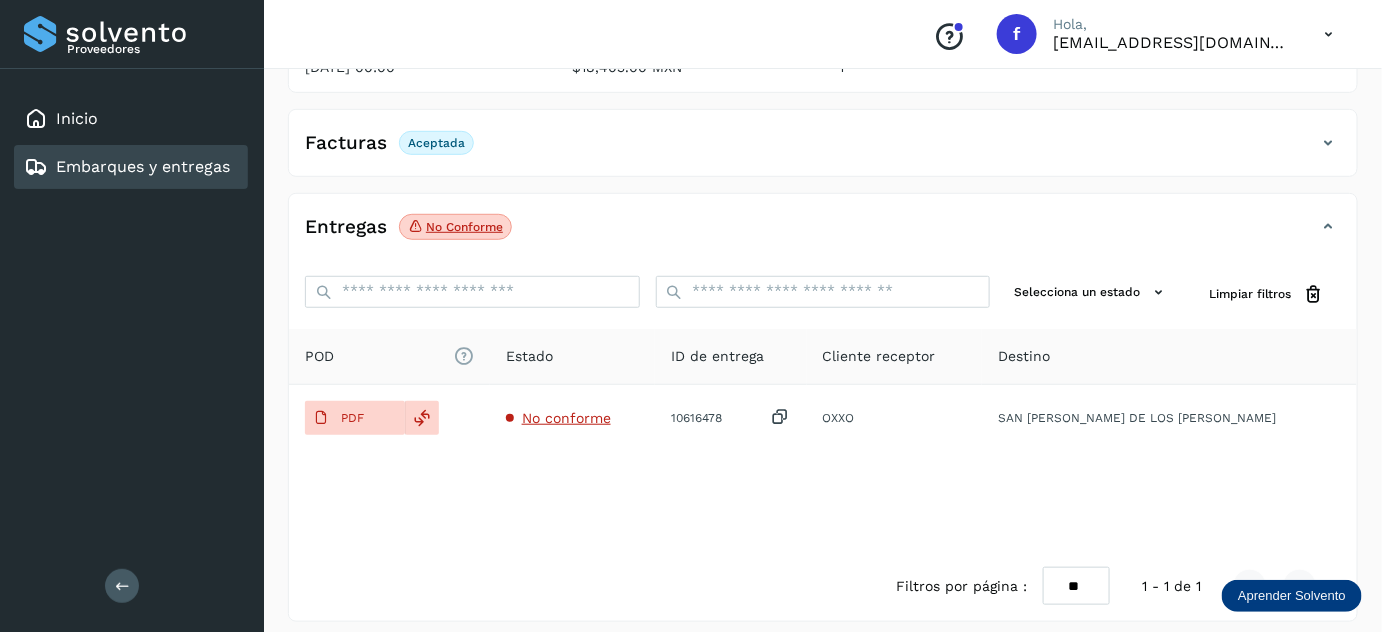 scroll, scrollTop: 325, scrollLeft: 0, axis: vertical 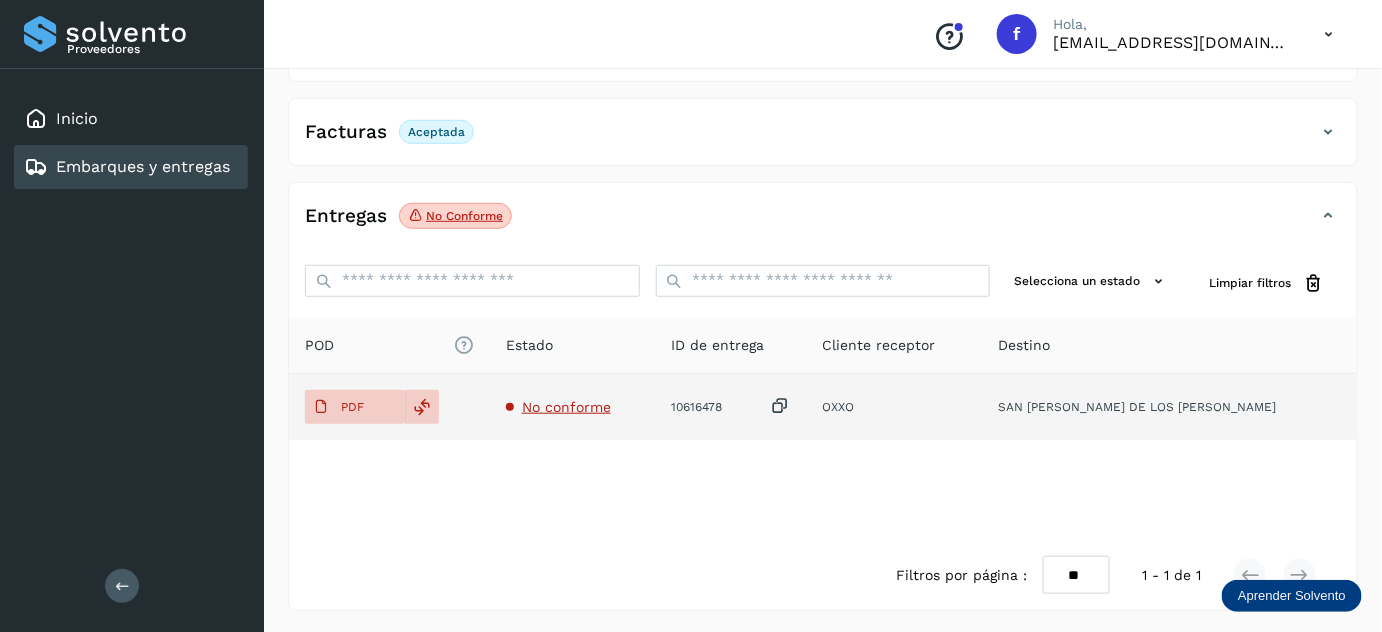 click at bounding box center [781, 406] 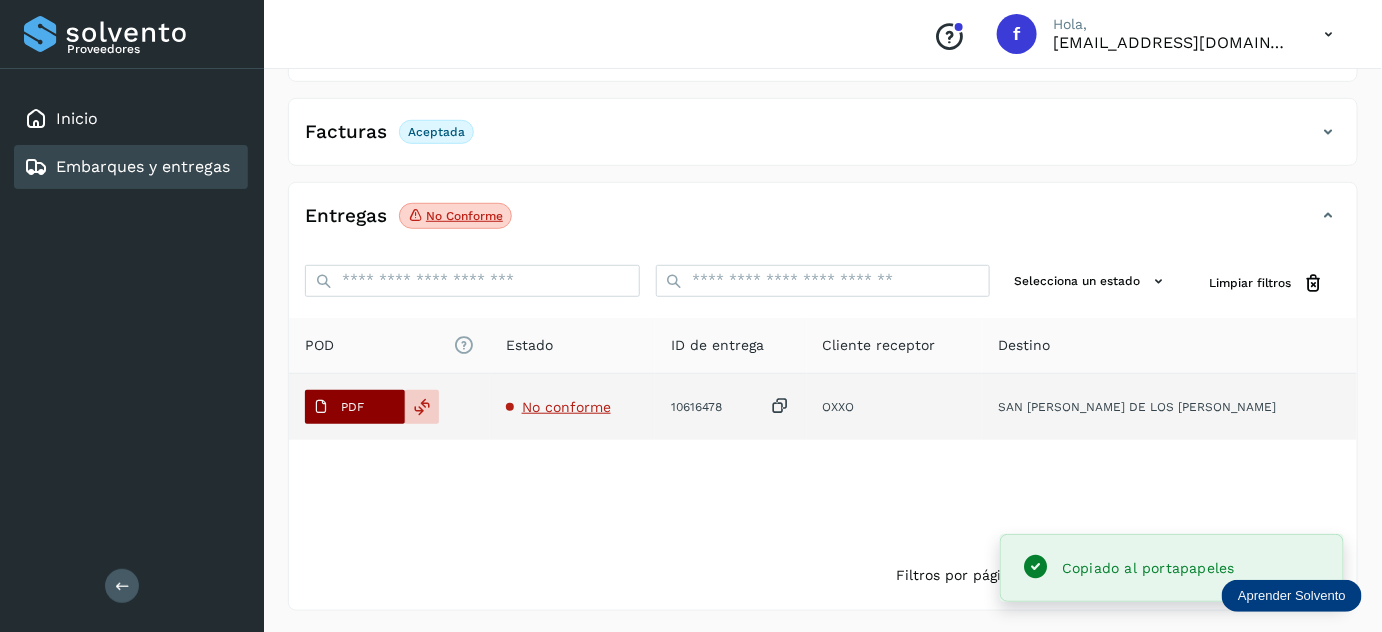 click on "PDF" at bounding box center (352, 407) 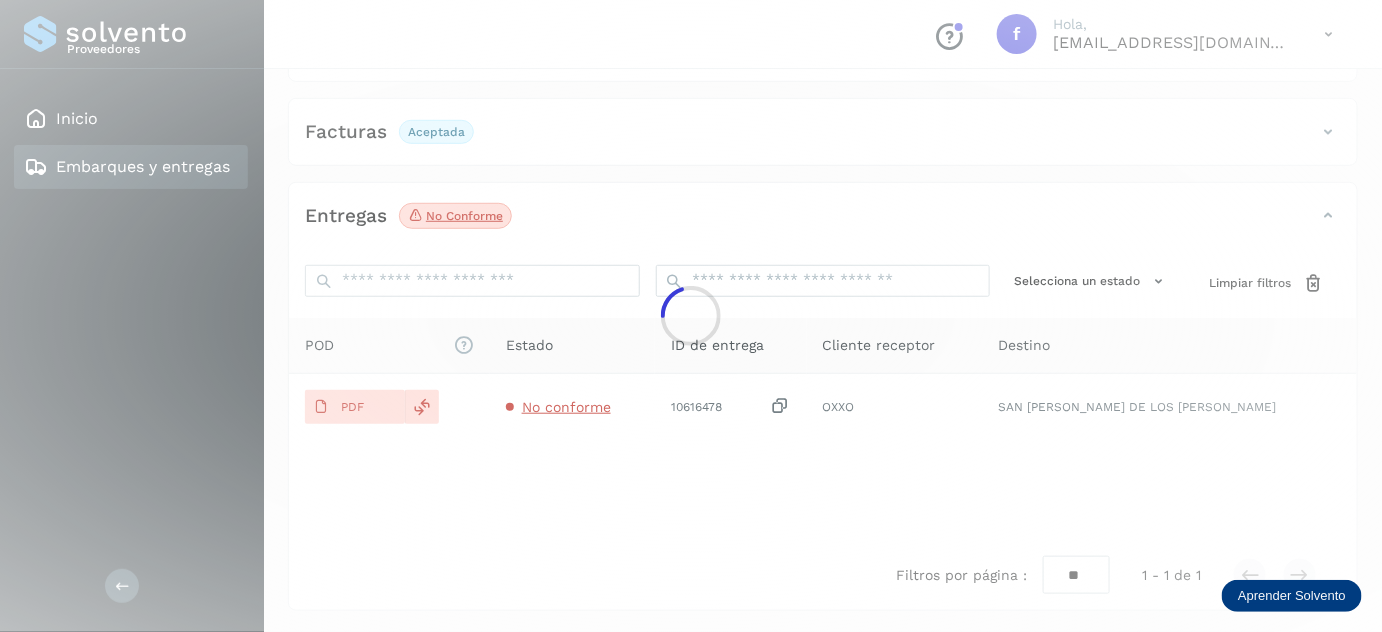 click 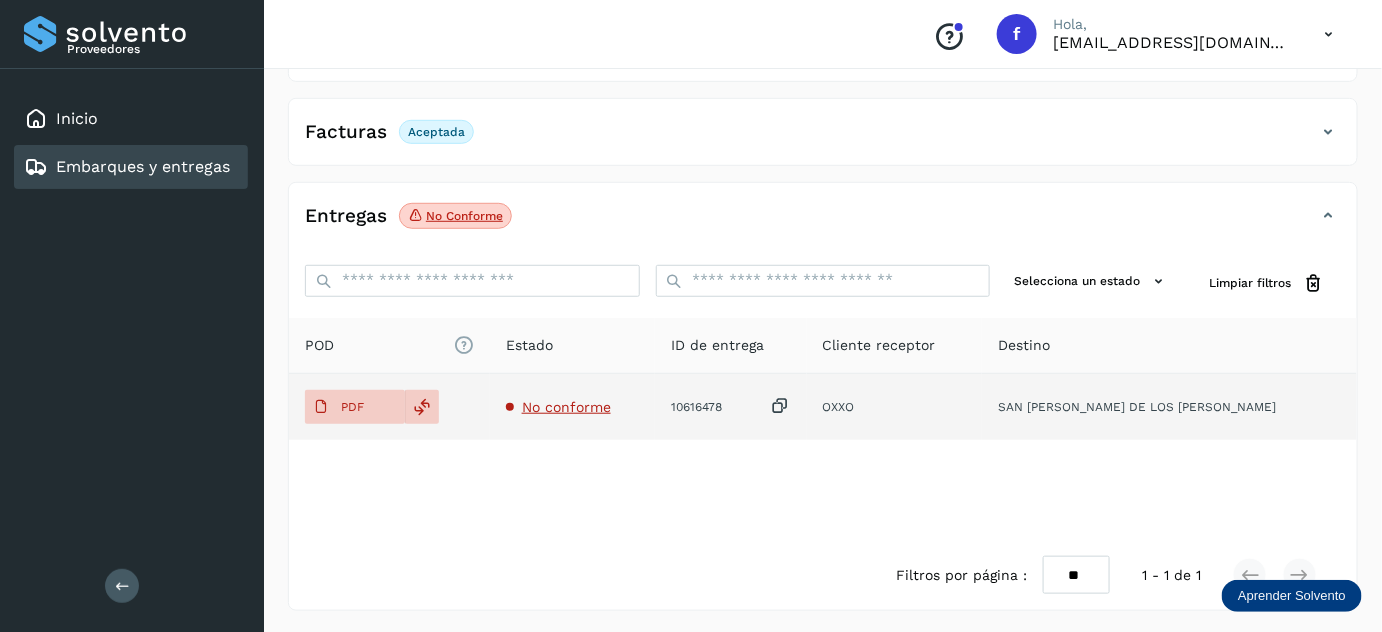 click at bounding box center (781, 406) 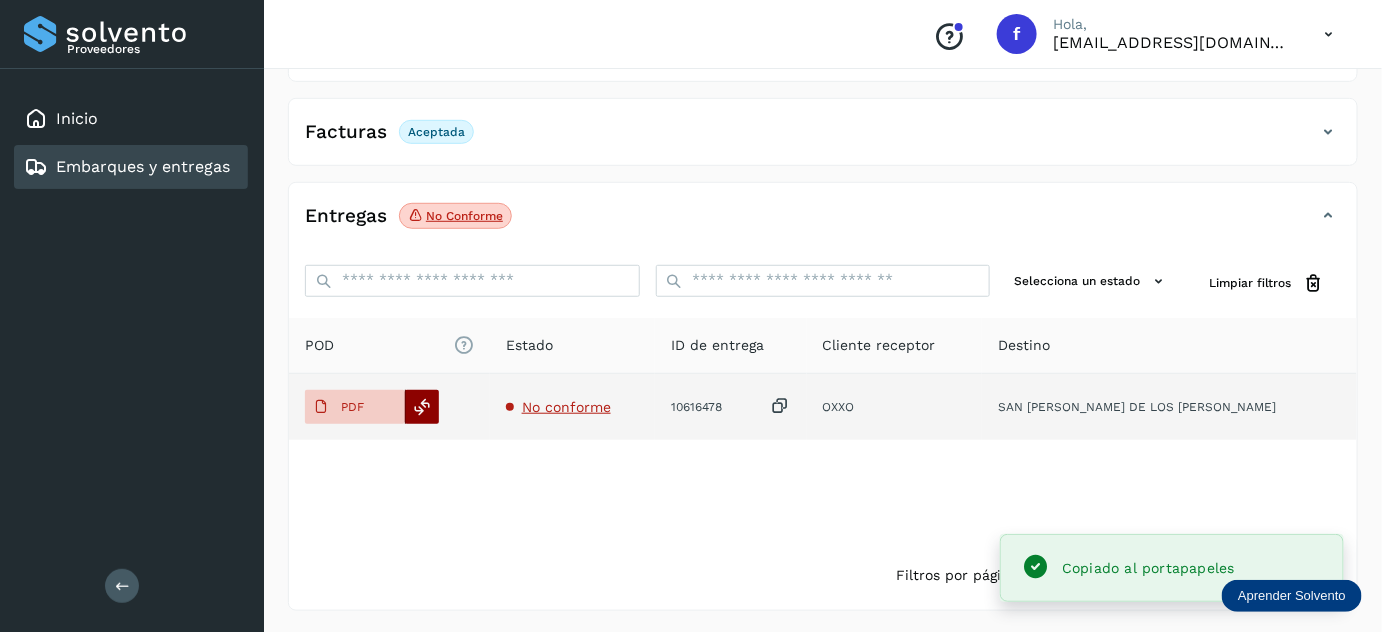 click at bounding box center (423, 407) 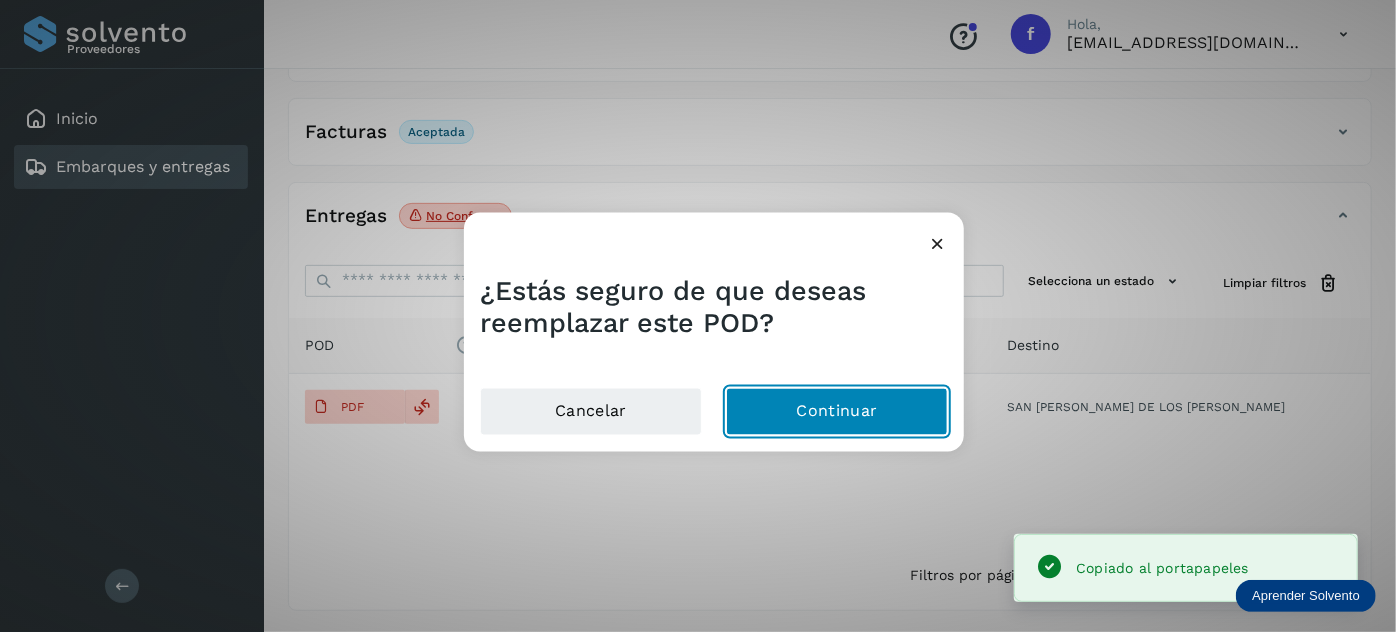 click on "Continuar" 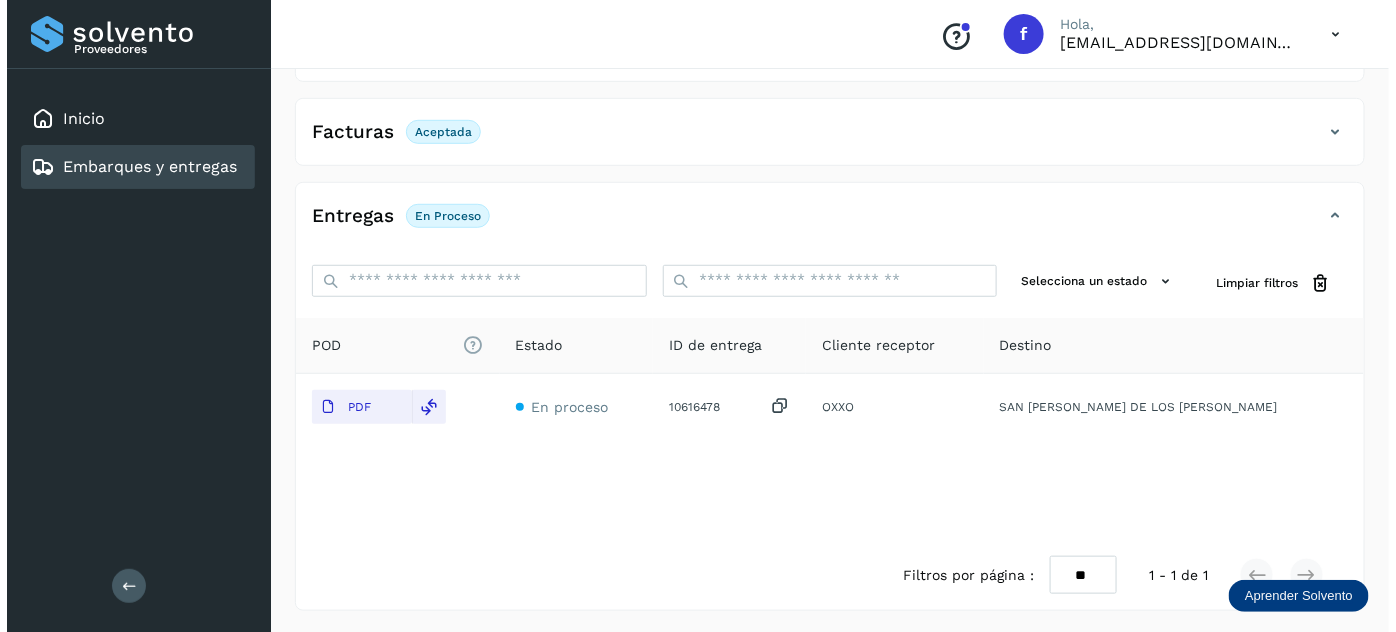 scroll, scrollTop: 0, scrollLeft: 0, axis: both 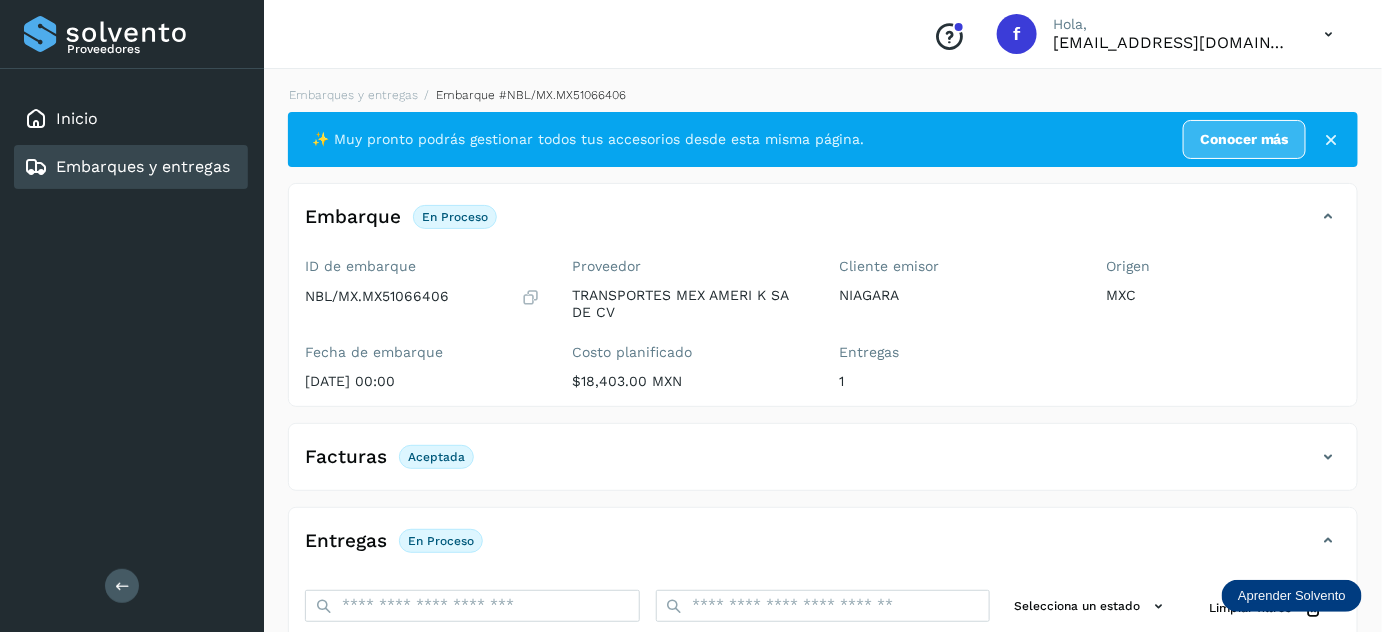 click on "Embarques y entregas Embarque #NBL/MX.MX51066406  ✨ Muy pronto podrás gestionar todos tus accesorios desde esta misma página. Conocer más Embarque En proceso
Verifica el estado de la factura o entregas asociadas a este embarque
ID de embarque NBL/MX.MX51066406 Fecha de embarque [DATE] 00:00 Proveedor TRANSPORTES MEX AMERI K SA DE CV Costo planificado  $18,403.00 MXN  Cliente emisor NIAGARA Entregas 1 Origen MXC Facturas Aceptada Facturas Estado XML Aceptada Entregas En proceso Selecciona un estado Limpiar filtros POD
El tamaño máximo de archivo es de 20 Mb.
Estado ID de entrega Cliente receptor Destino PDF En proceso 10616478  OXXO SAN [PERSON_NAME] DE LOS [PERSON_NAME] OXXO 10616478 PDF Destino: SAN [PERSON_NAME] DE LOS [DEMOGRAPHIC_DATA] En proceso Filtros por página : ** ** ** 1 - 1 de 1" at bounding box center [823, 511] 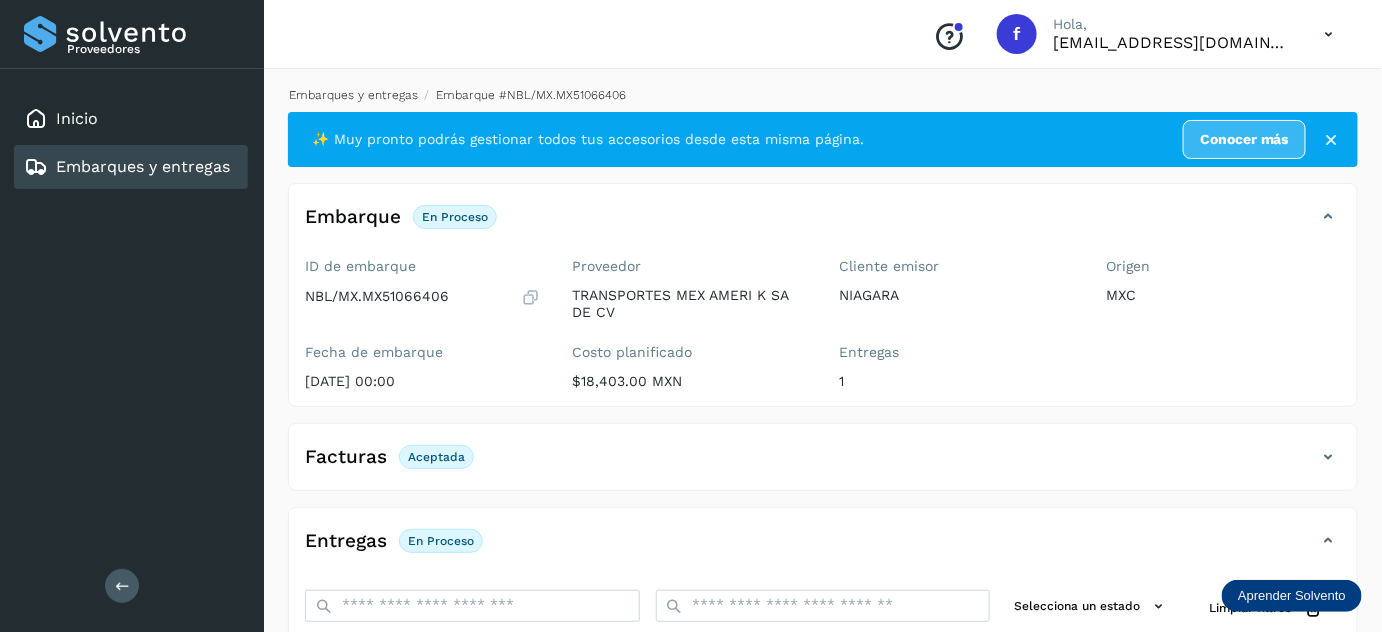 click on "Embarques y entregas" at bounding box center [353, 95] 